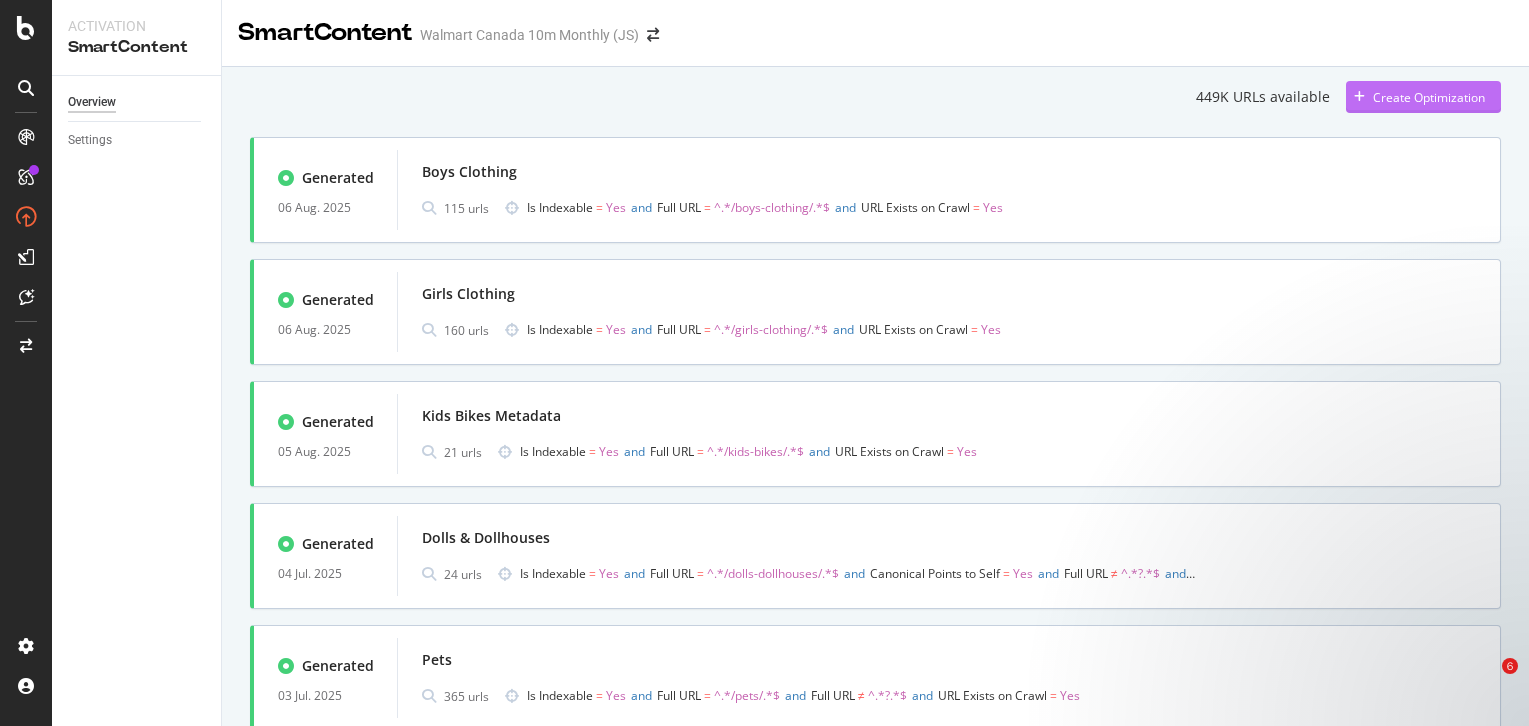scroll, scrollTop: 0, scrollLeft: 0, axis: both 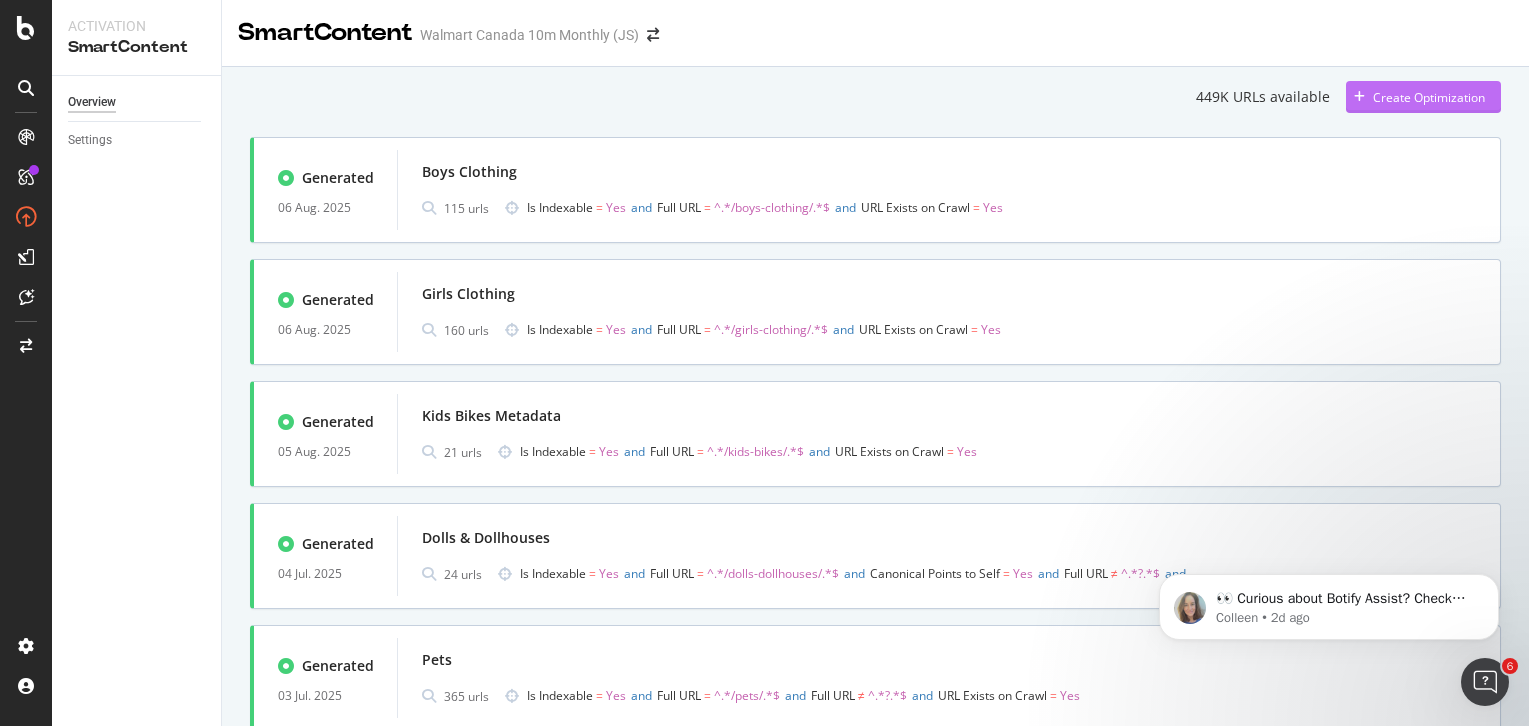 click on "Create Optimization" at bounding box center (1429, 97) 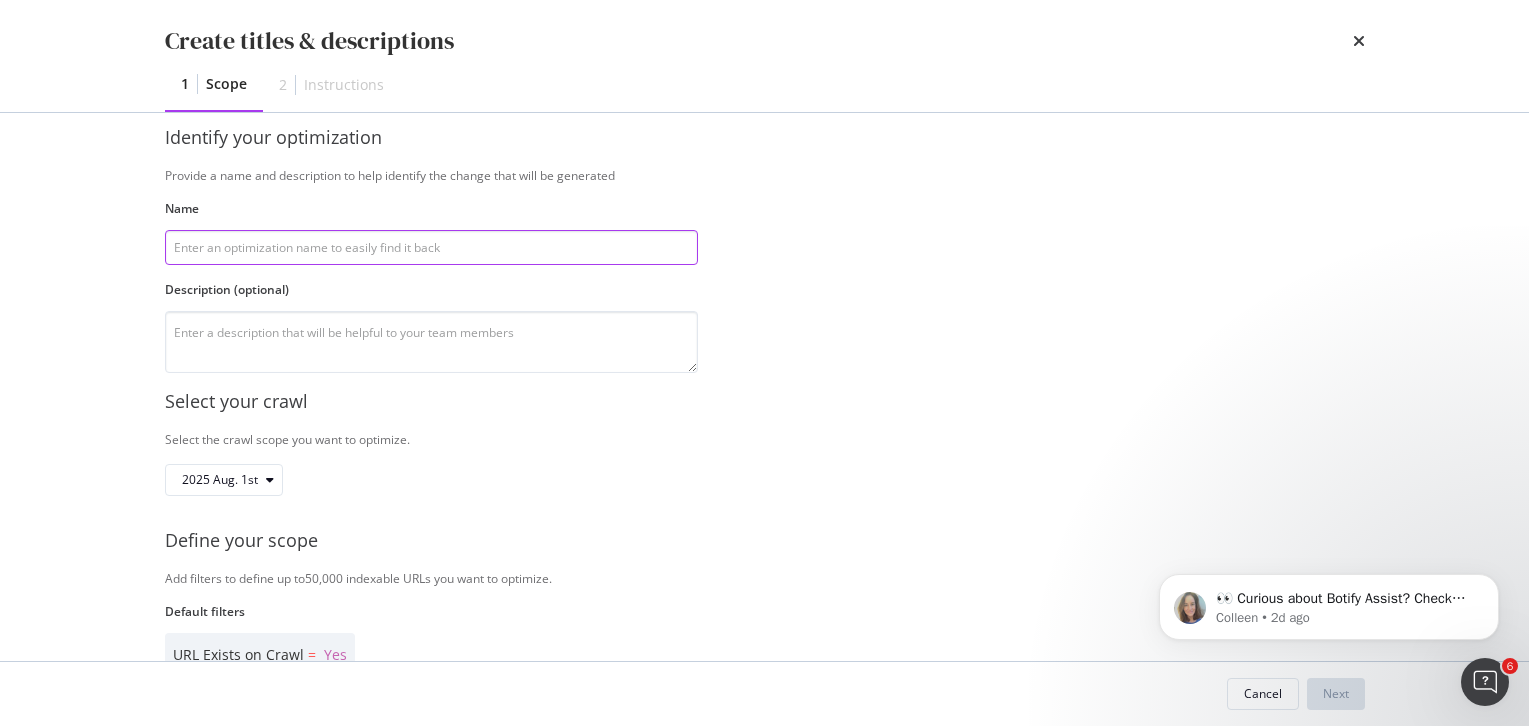 scroll, scrollTop: 30, scrollLeft: 0, axis: vertical 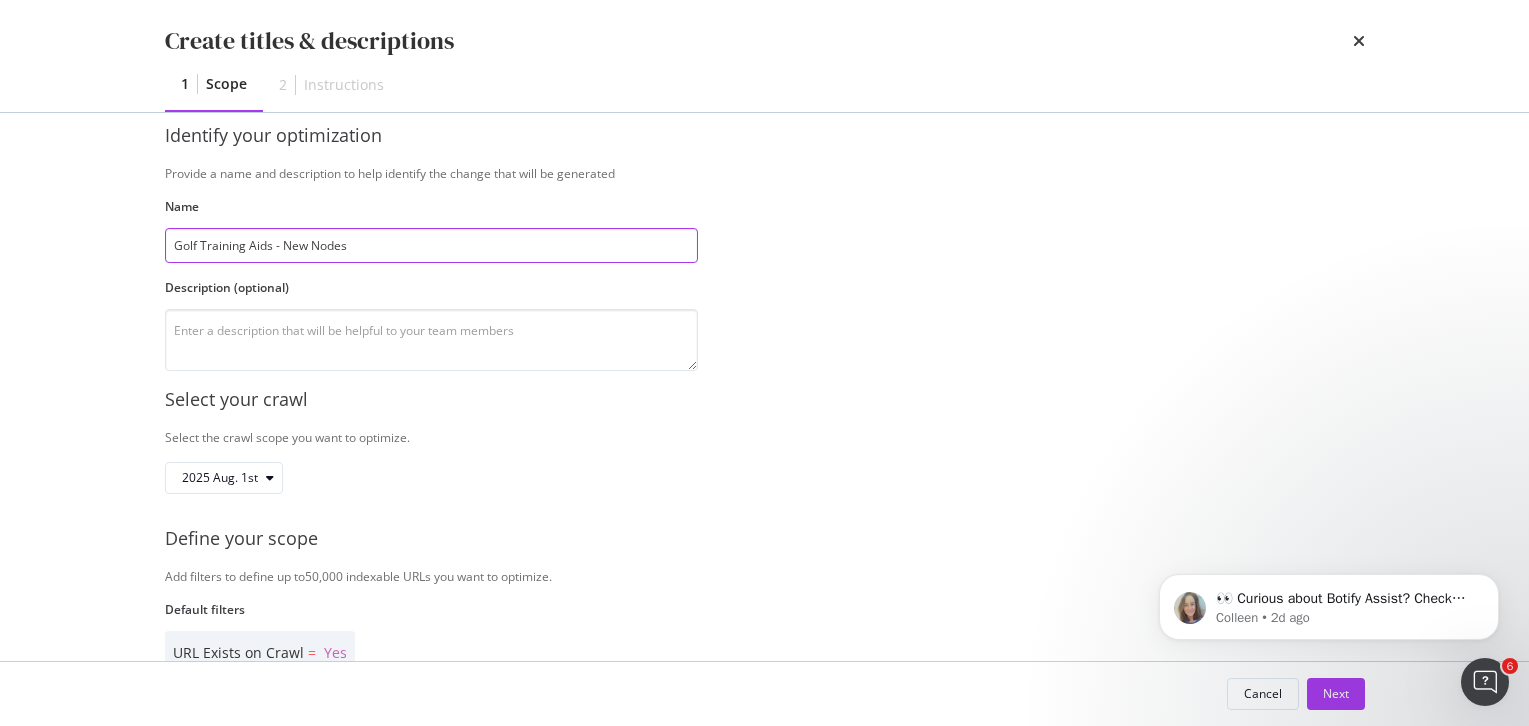 type on "Golf Training Aids - New Nodes" 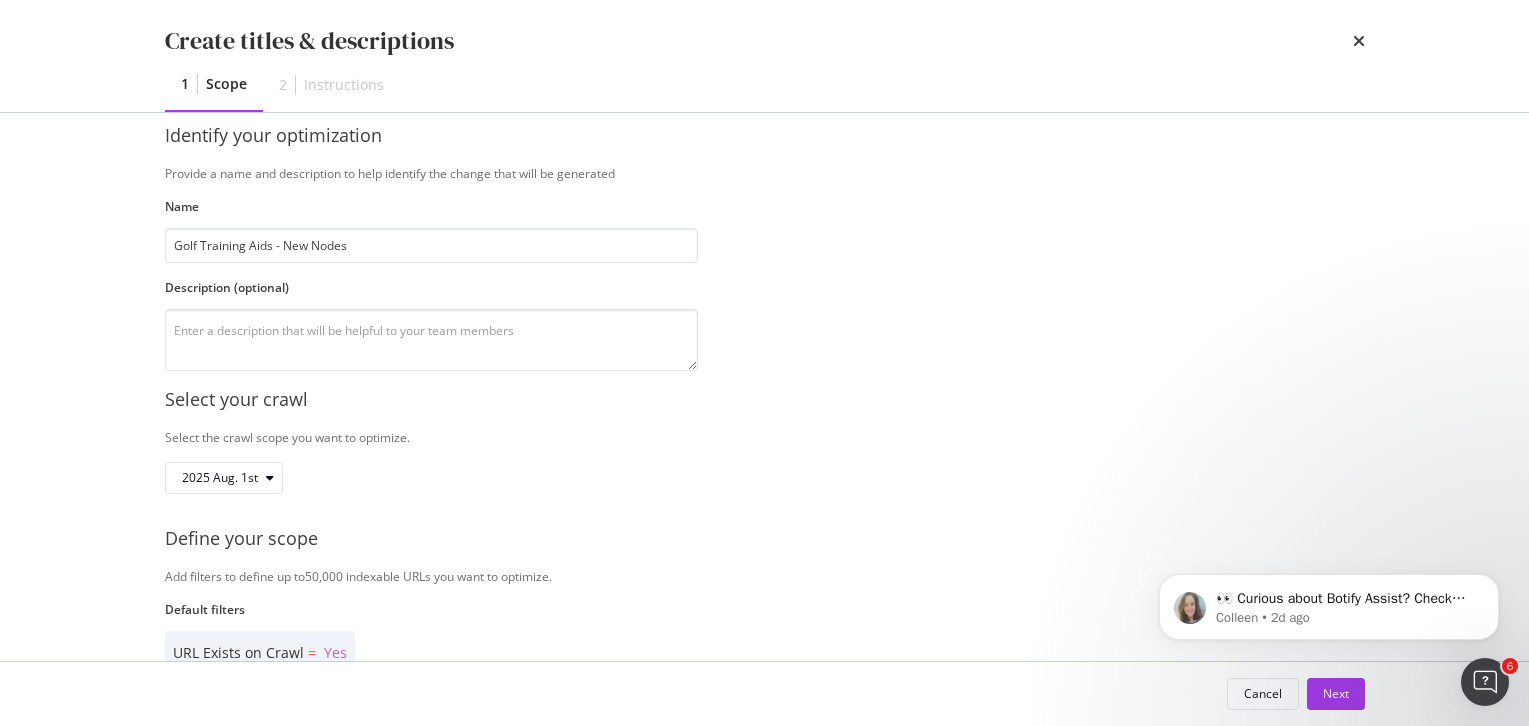 click on "Select your crawl" at bounding box center [765, 400] 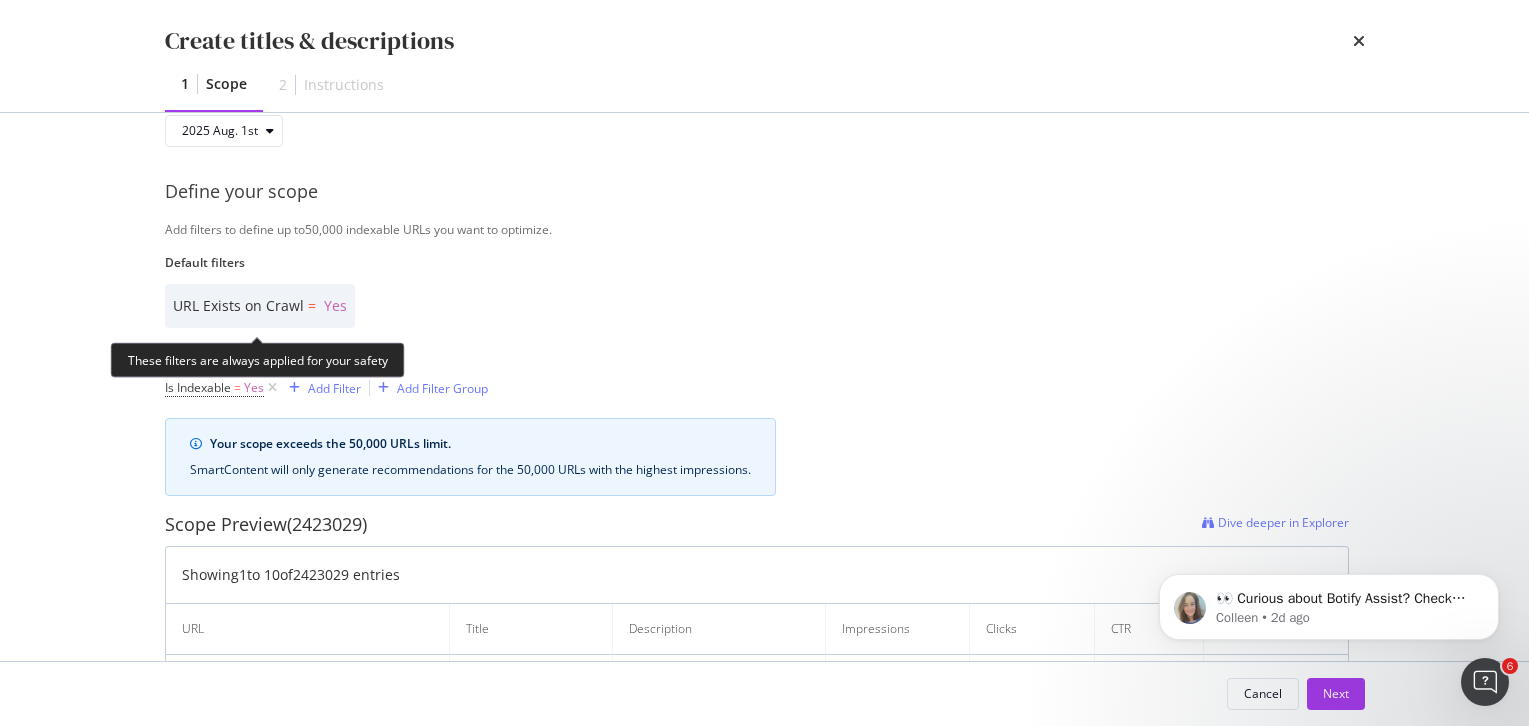 scroll, scrollTop: 367, scrollLeft: 0, axis: vertical 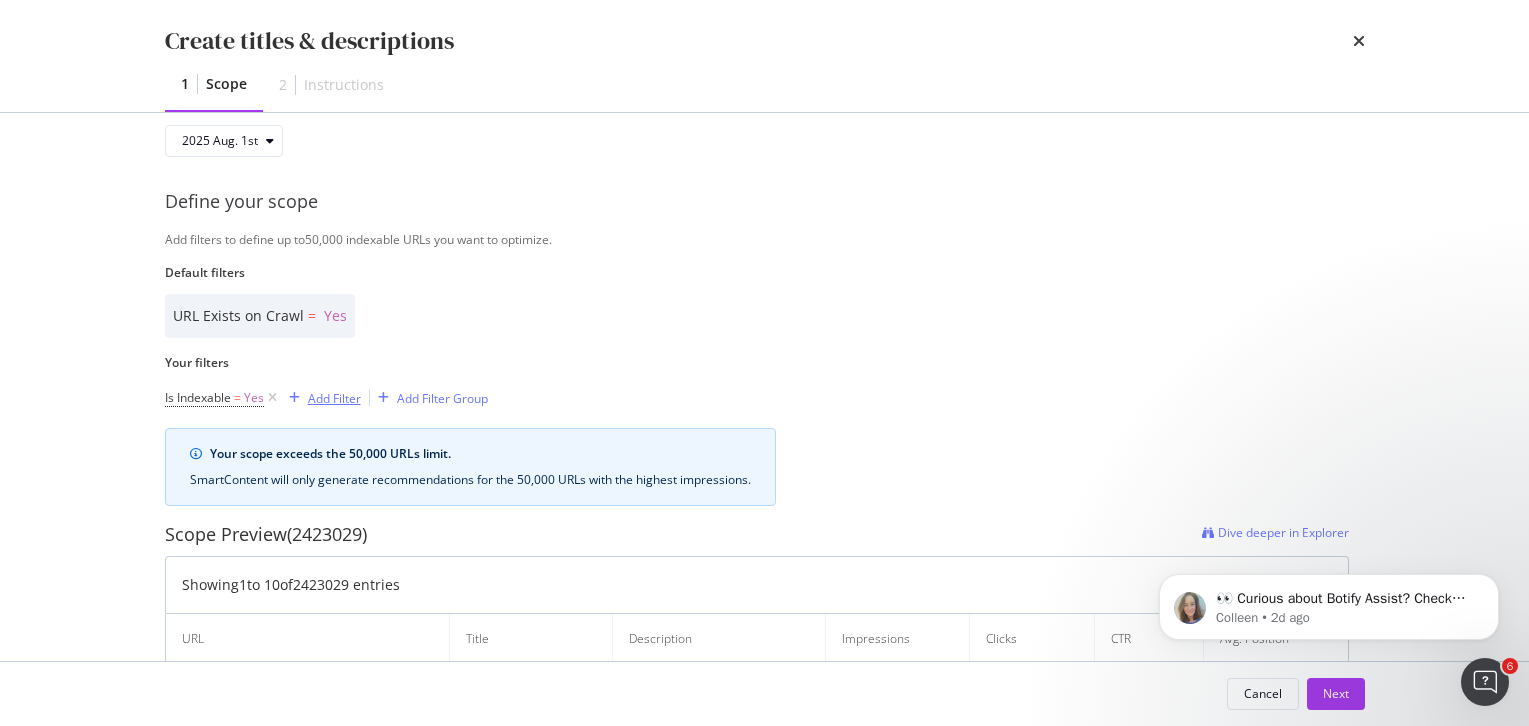 click on "Add Filter" at bounding box center (334, 398) 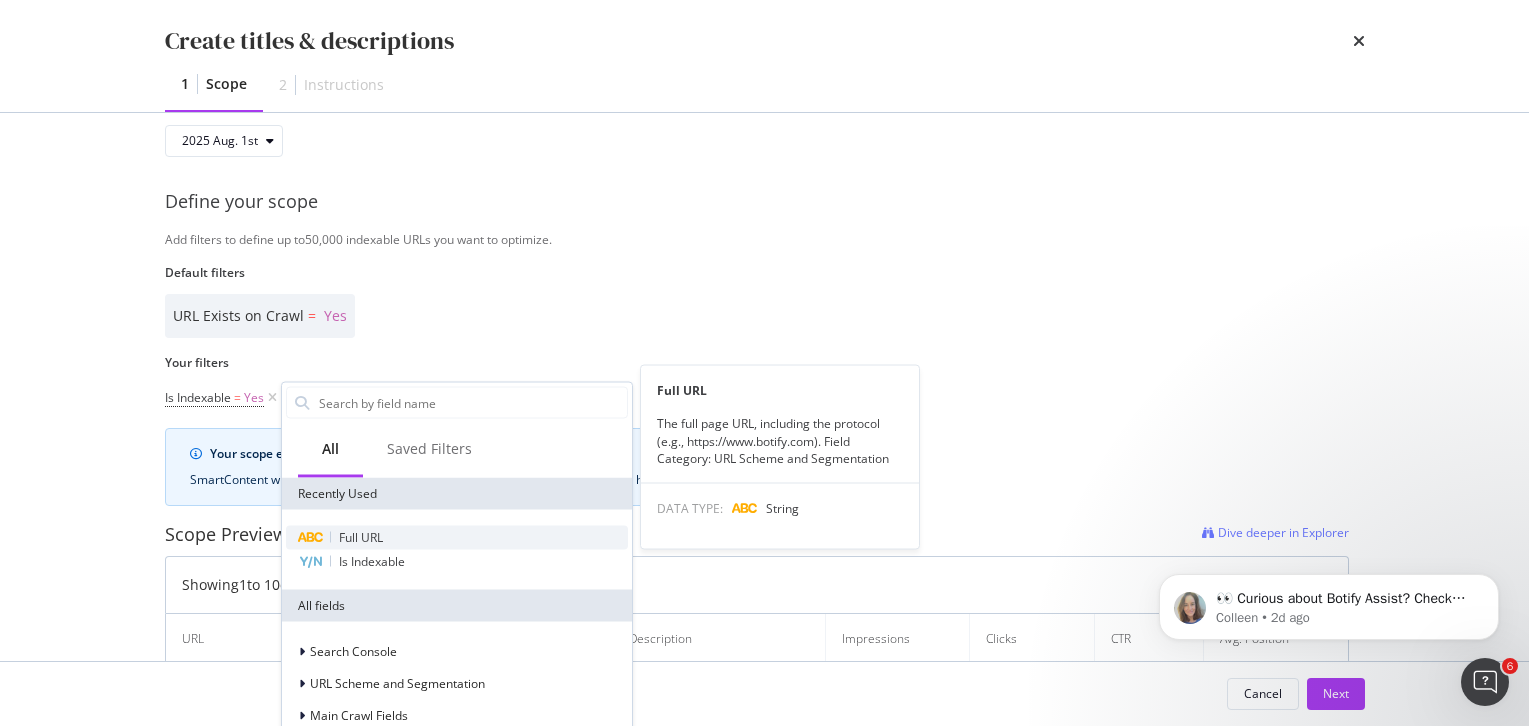 click on "Full URL" at bounding box center (361, 537) 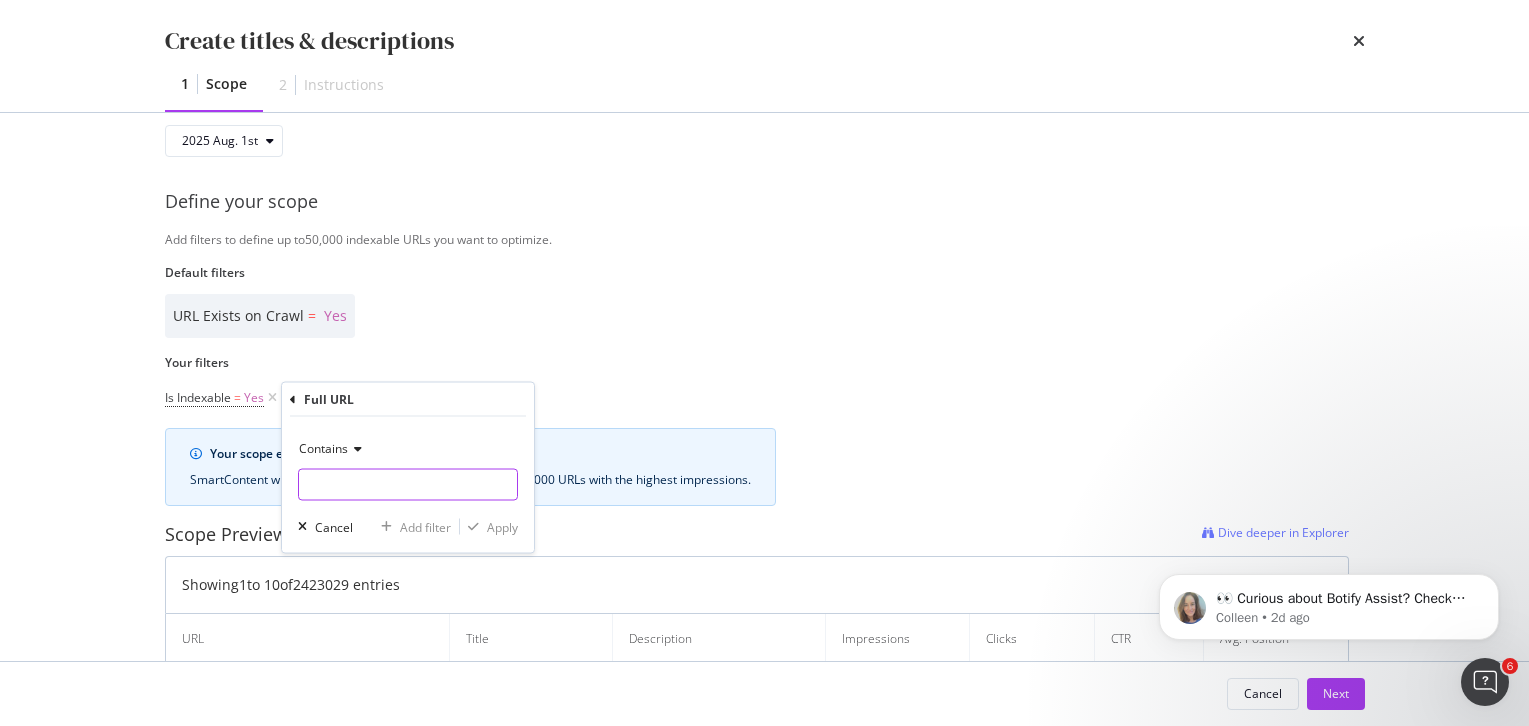 click on "Name" at bounding box center [408, 485] 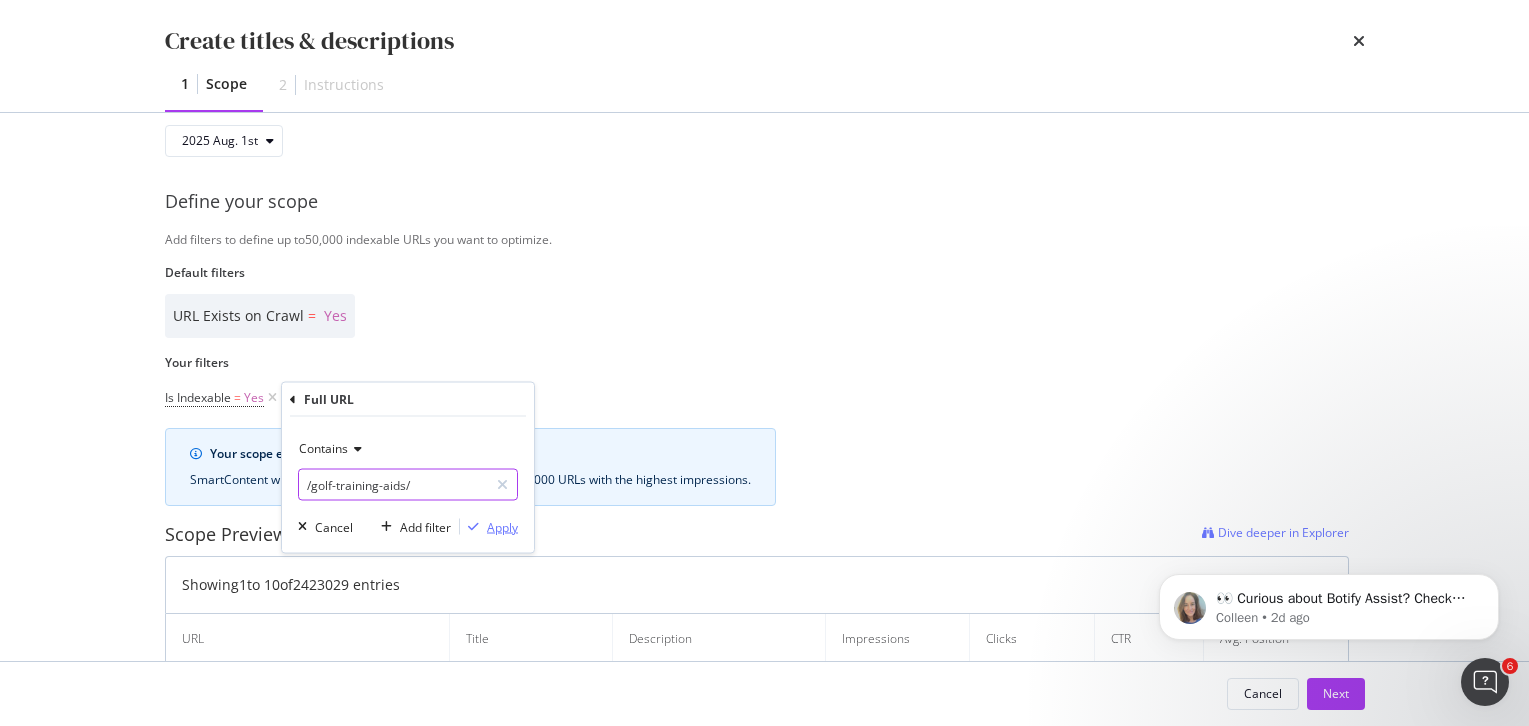 type on "/golf-training-aids/" 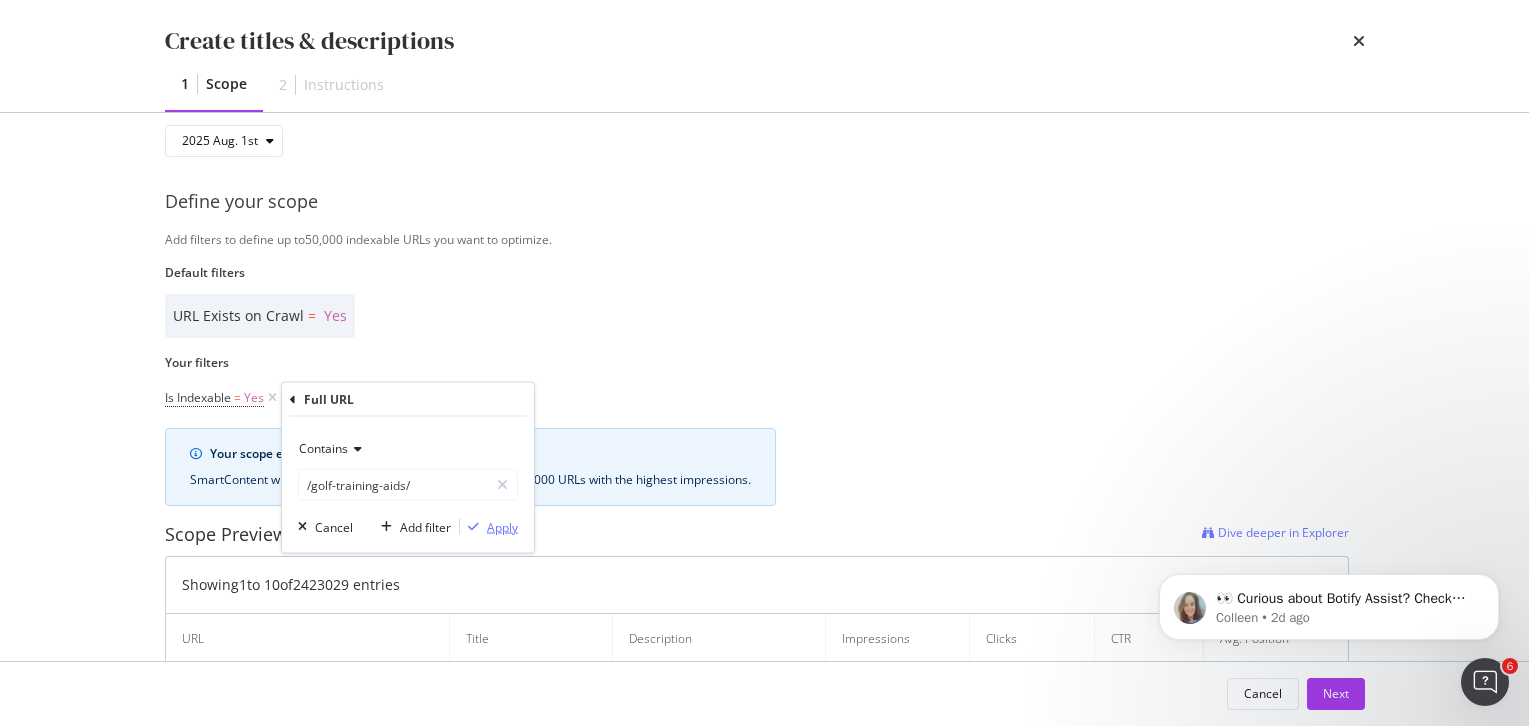 click on "Apply" at bounding box center (502, 526) 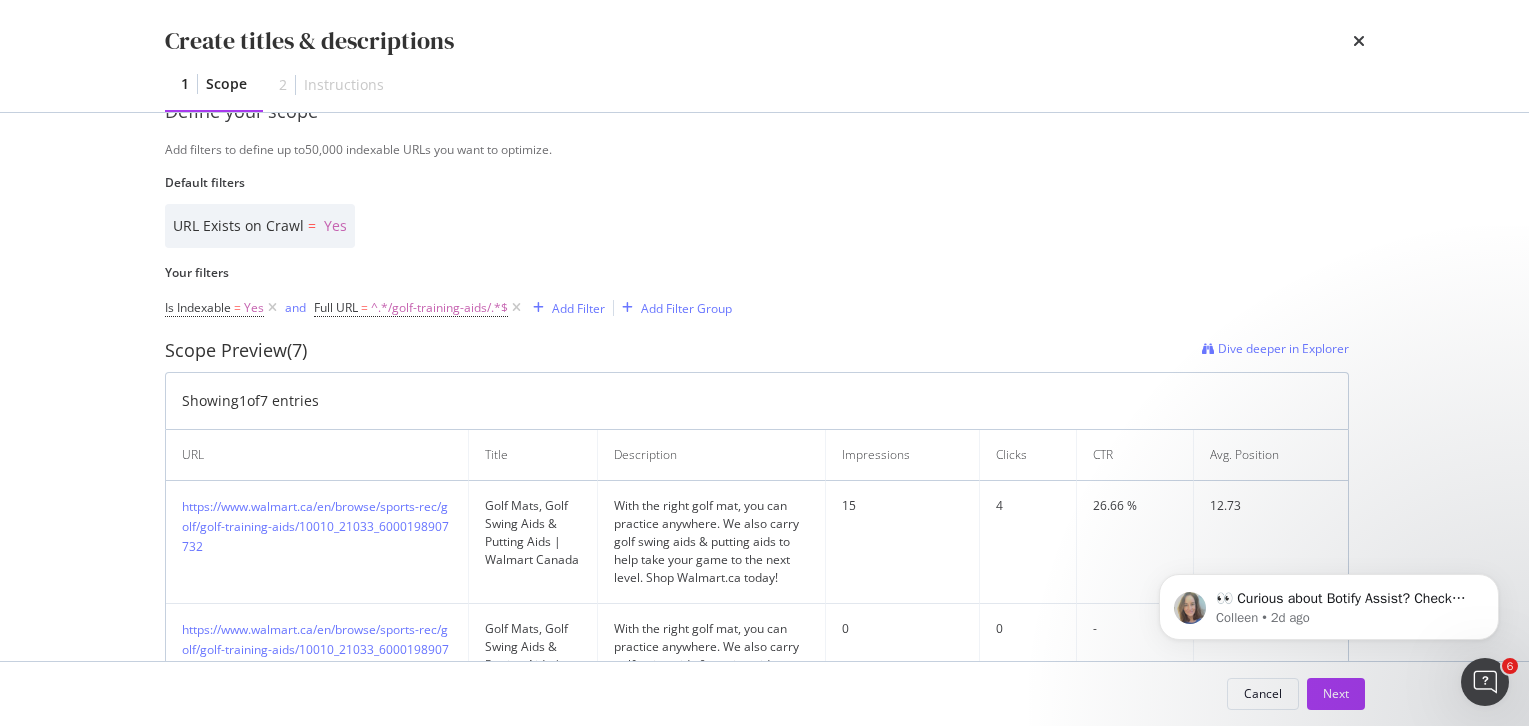 scroll, scrollTop: 354, scrollLeft: 0, axis: vertical 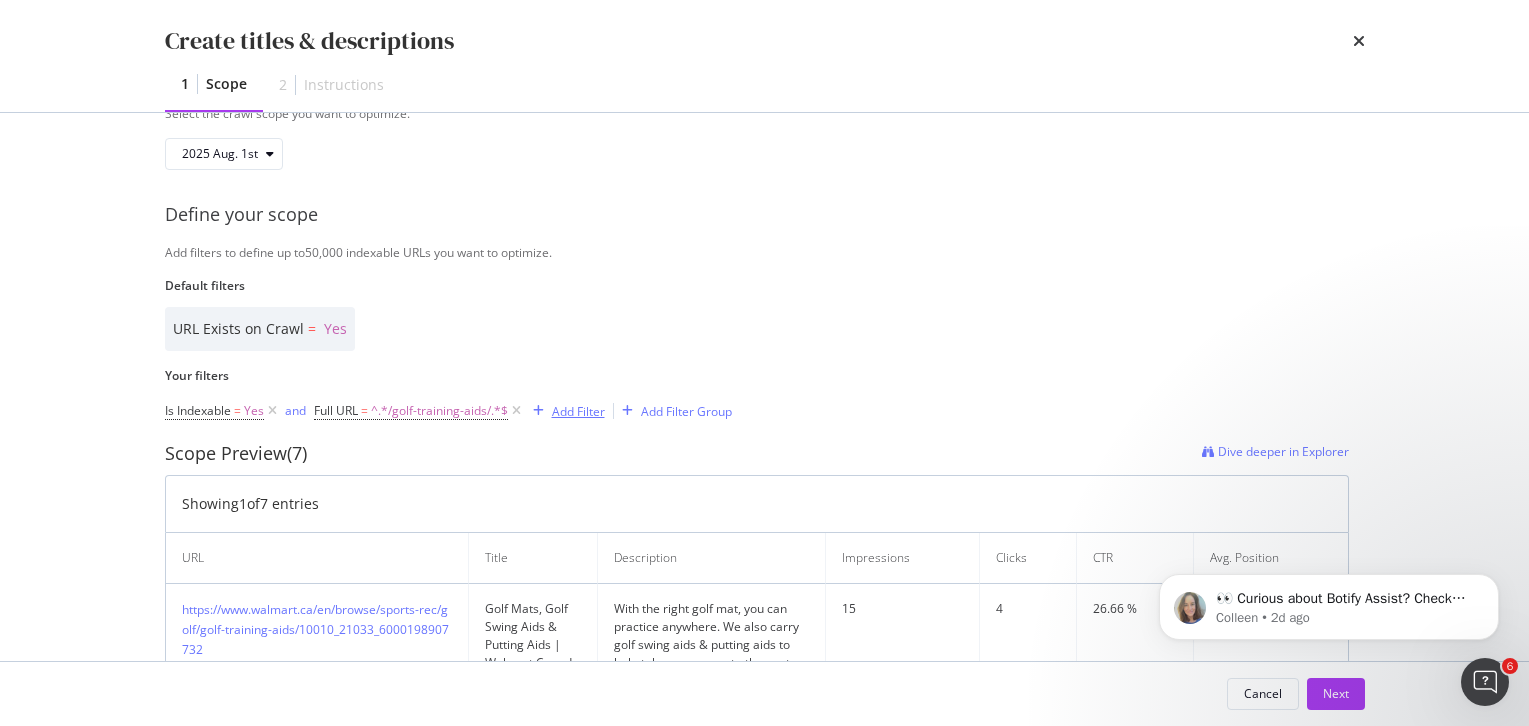 click on "Add Filter" at bounding box center [578, 411] 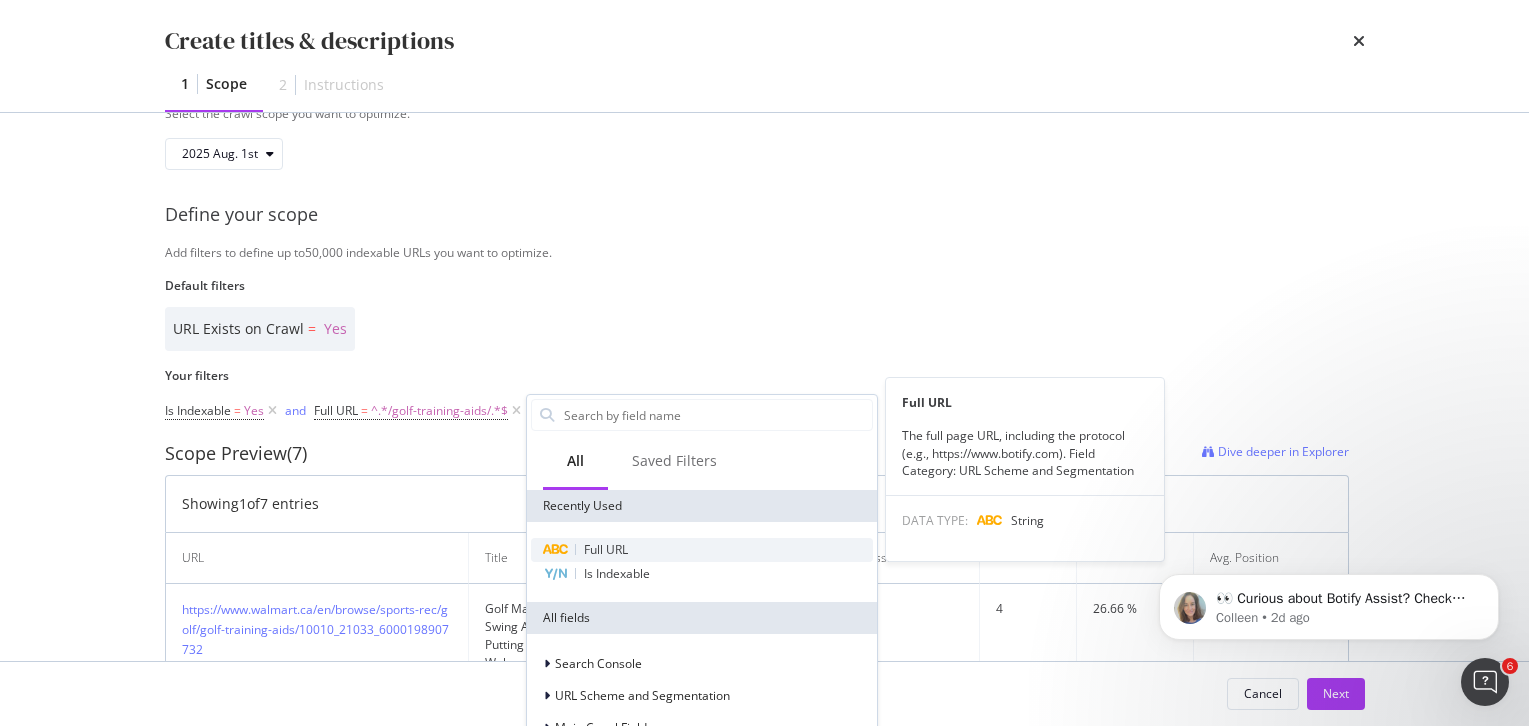 click on "Full URL" at bounding box center [606, 549] 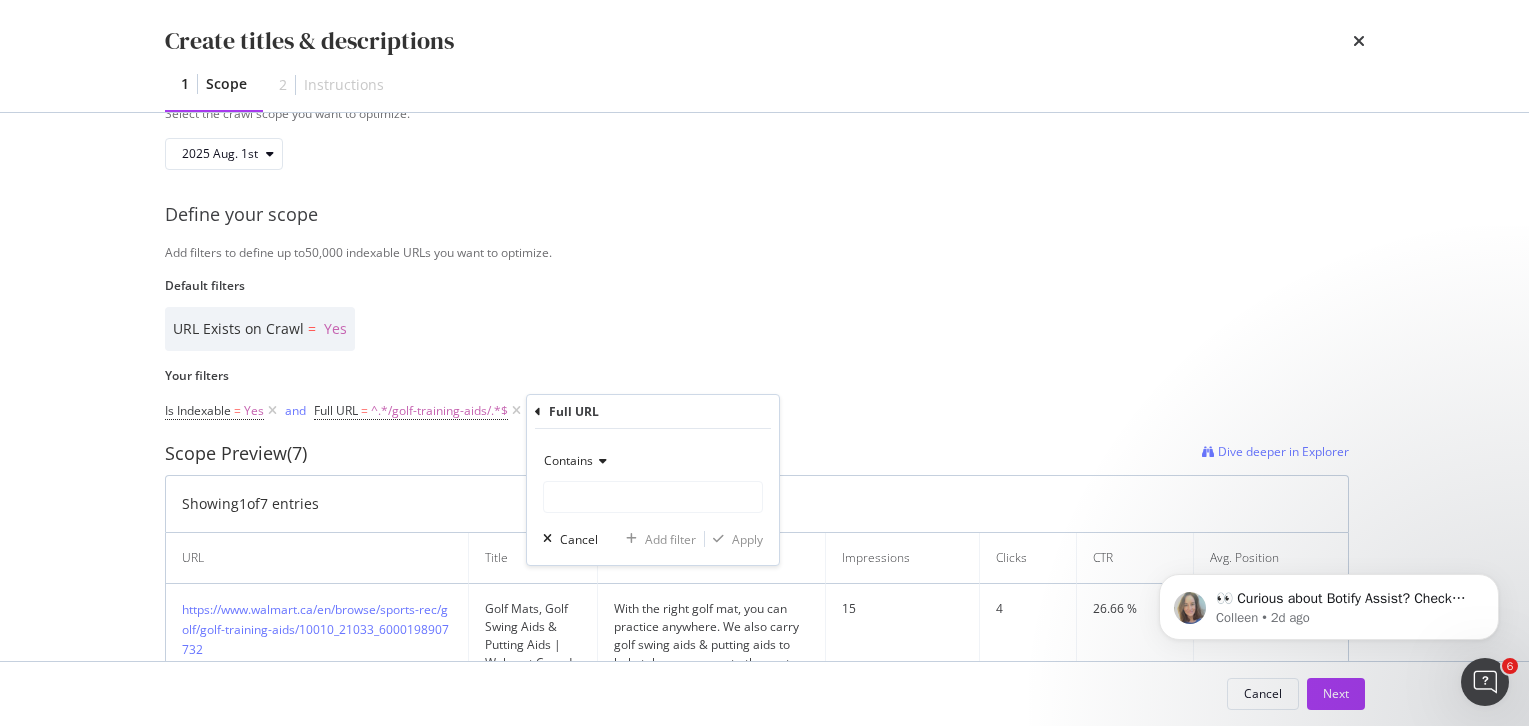 click at bounding box center [600, 461] 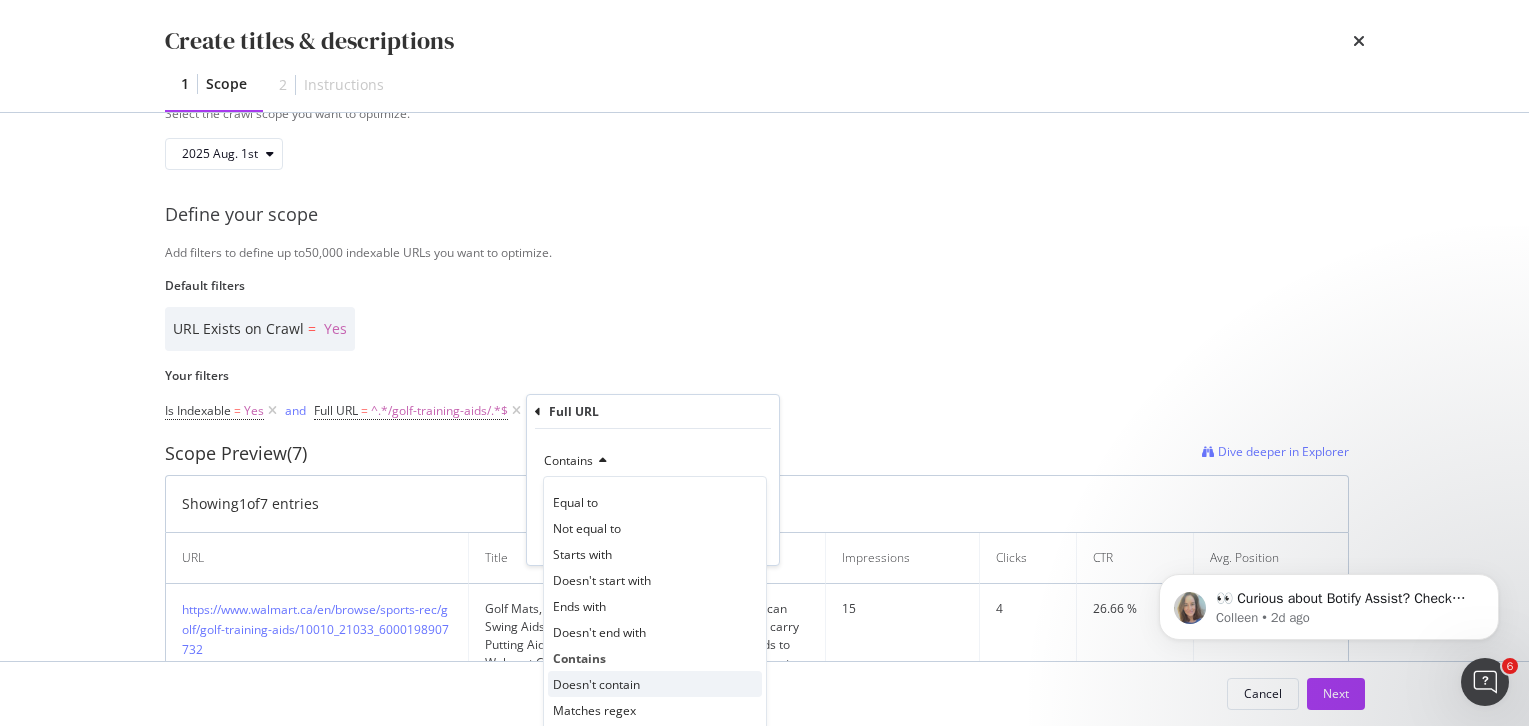 click on "Doesn't contain" at bounding box center [596, 684] 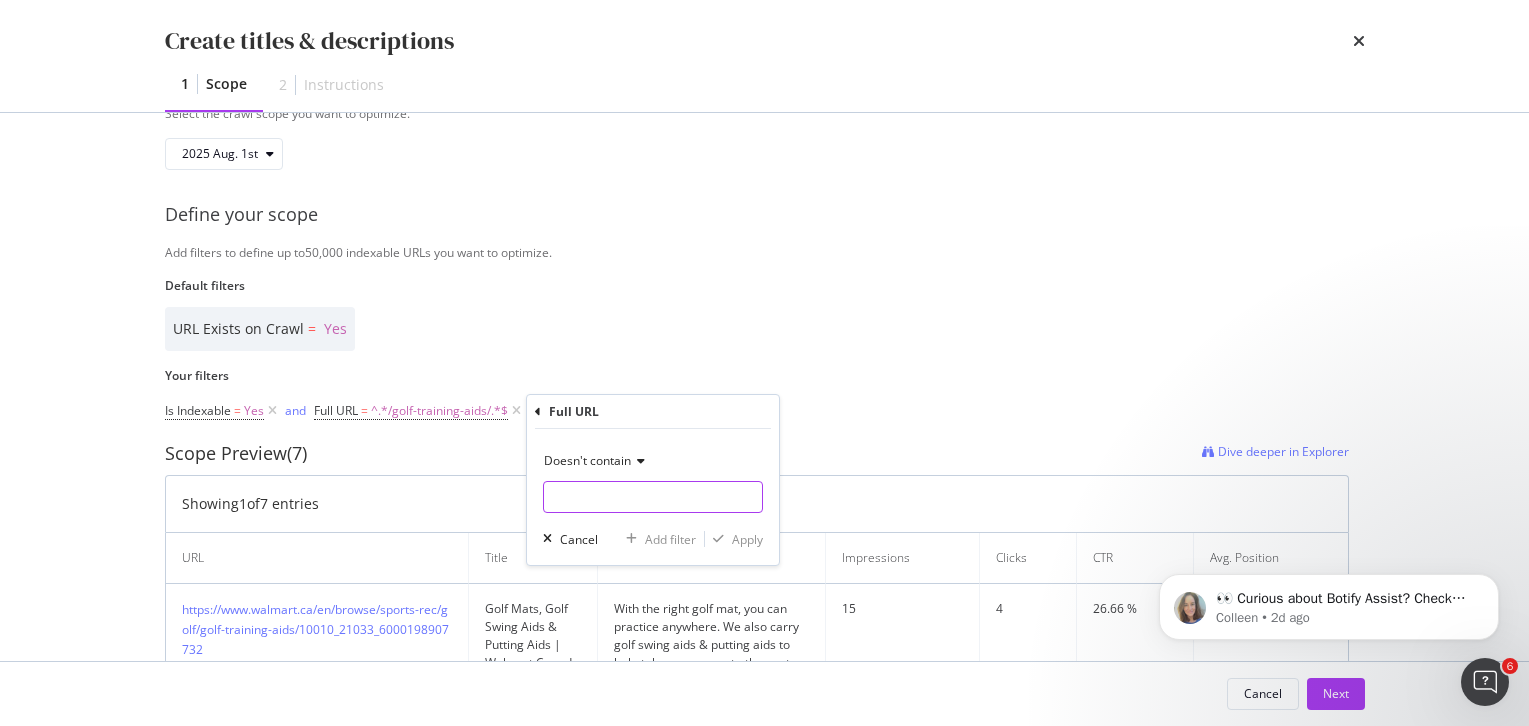 click on "Name" at bounding box center (653, 497) 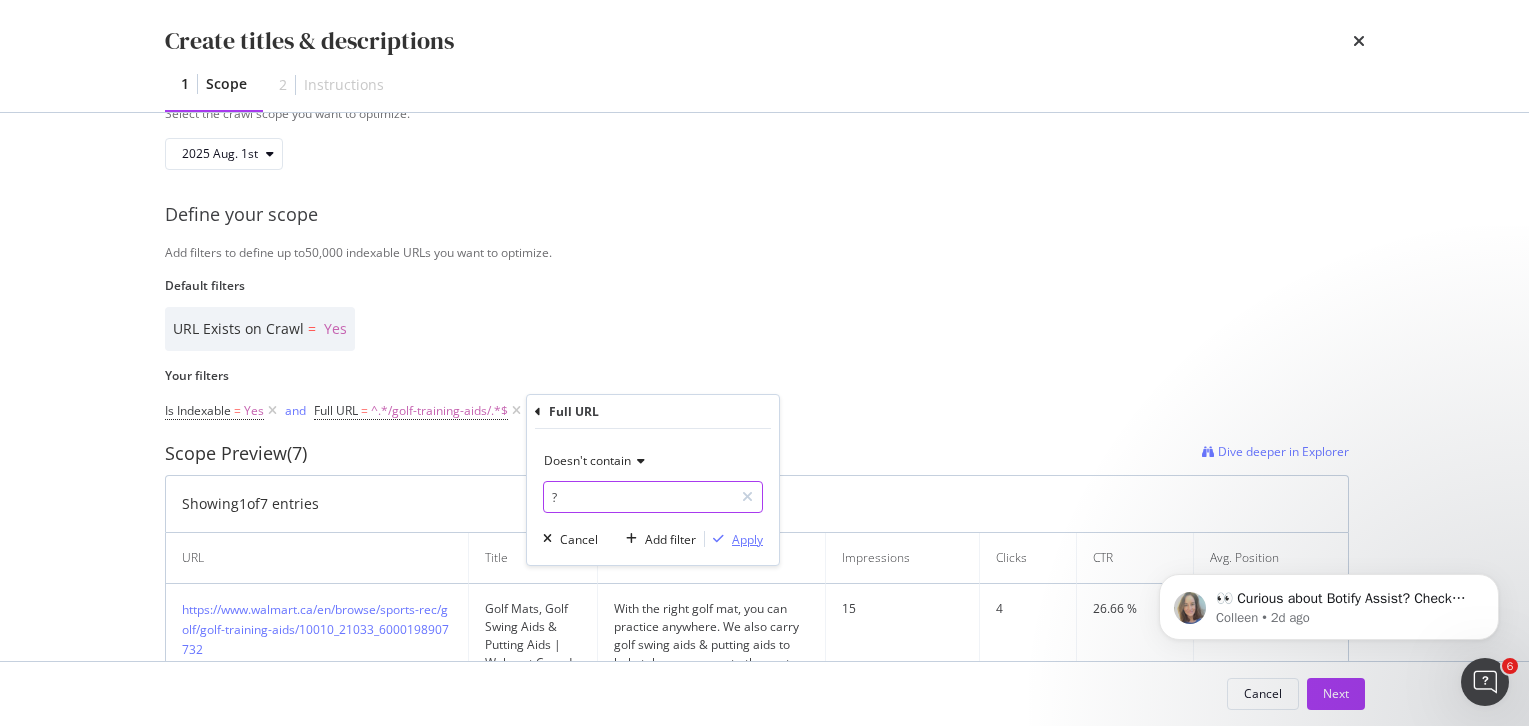 type on "?" 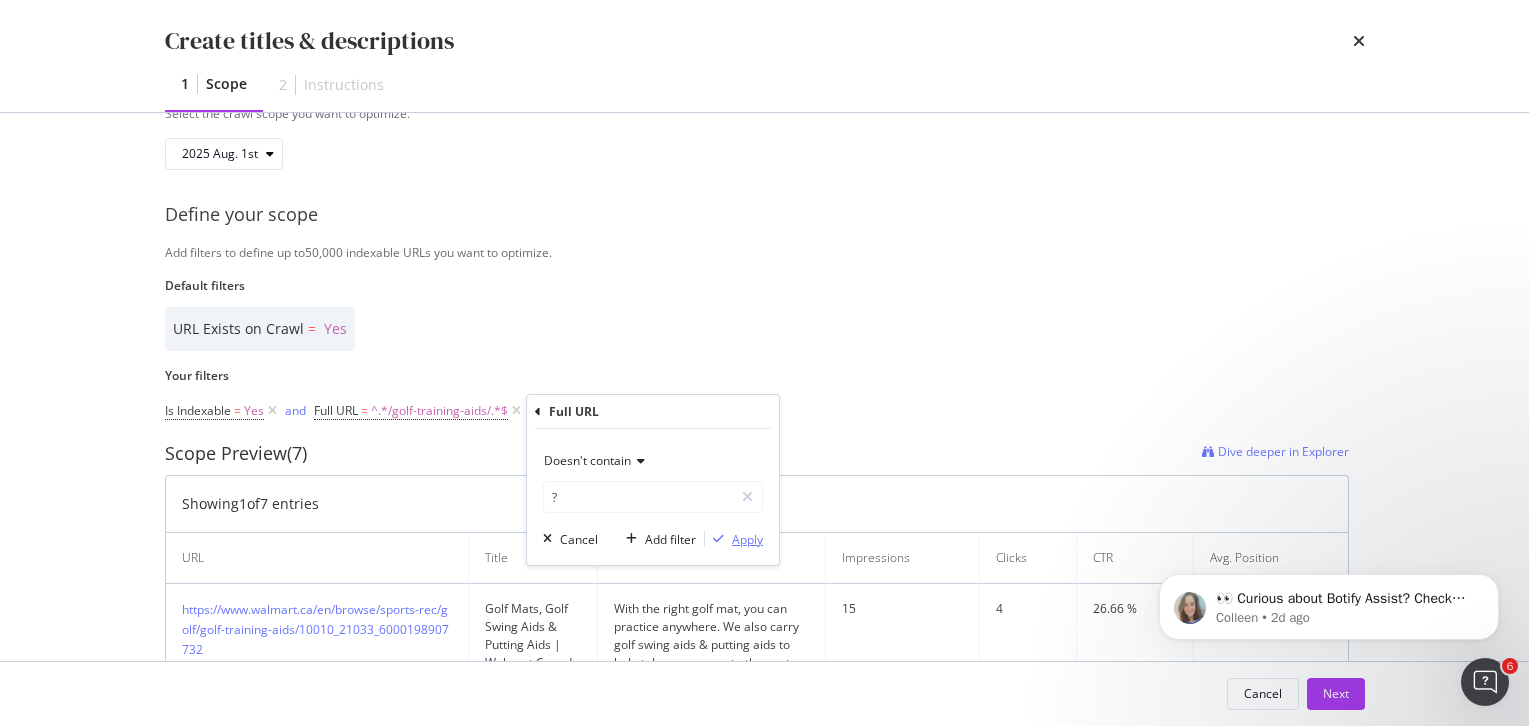 click on "Apply" at bounding box center (747, 539) 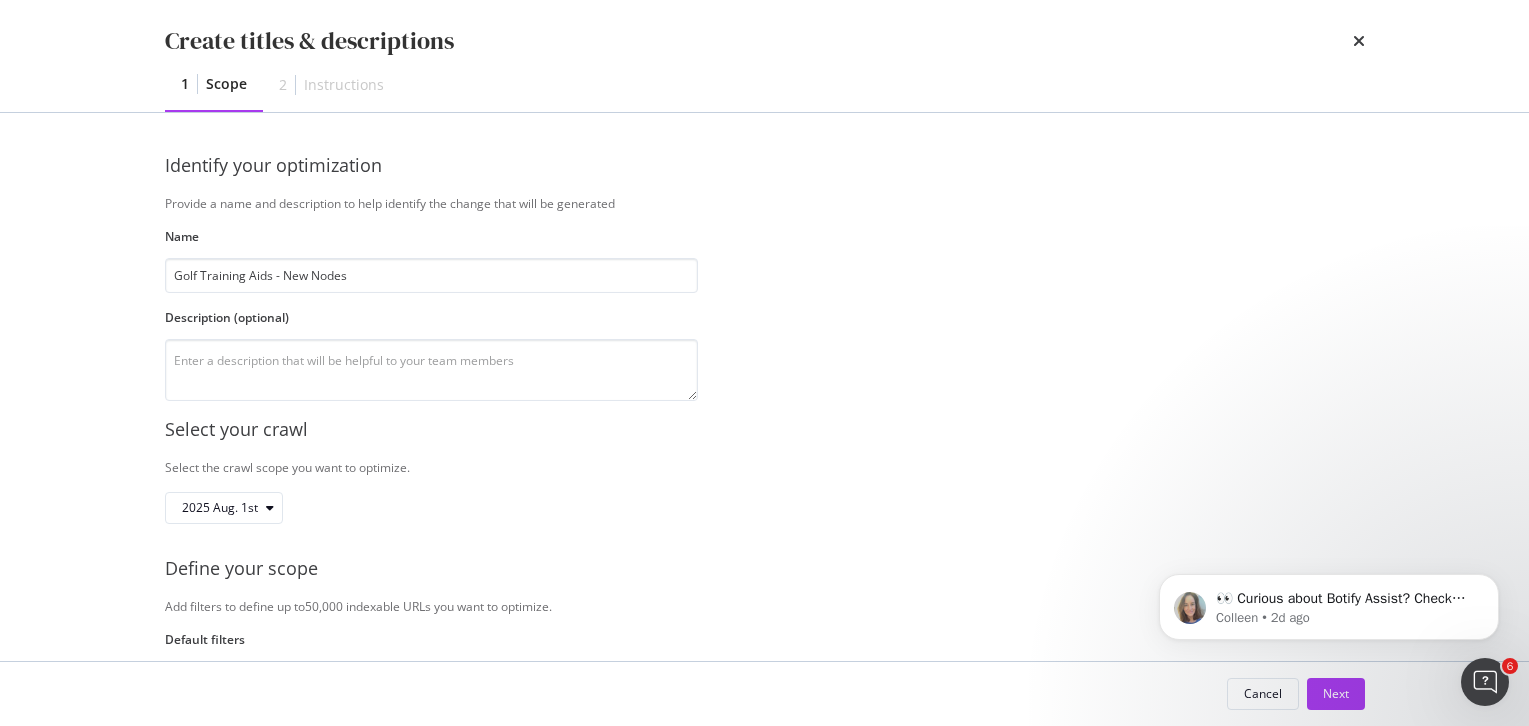 scroll, scrollTop: 933, scrollLeft: 0, axis: vertical 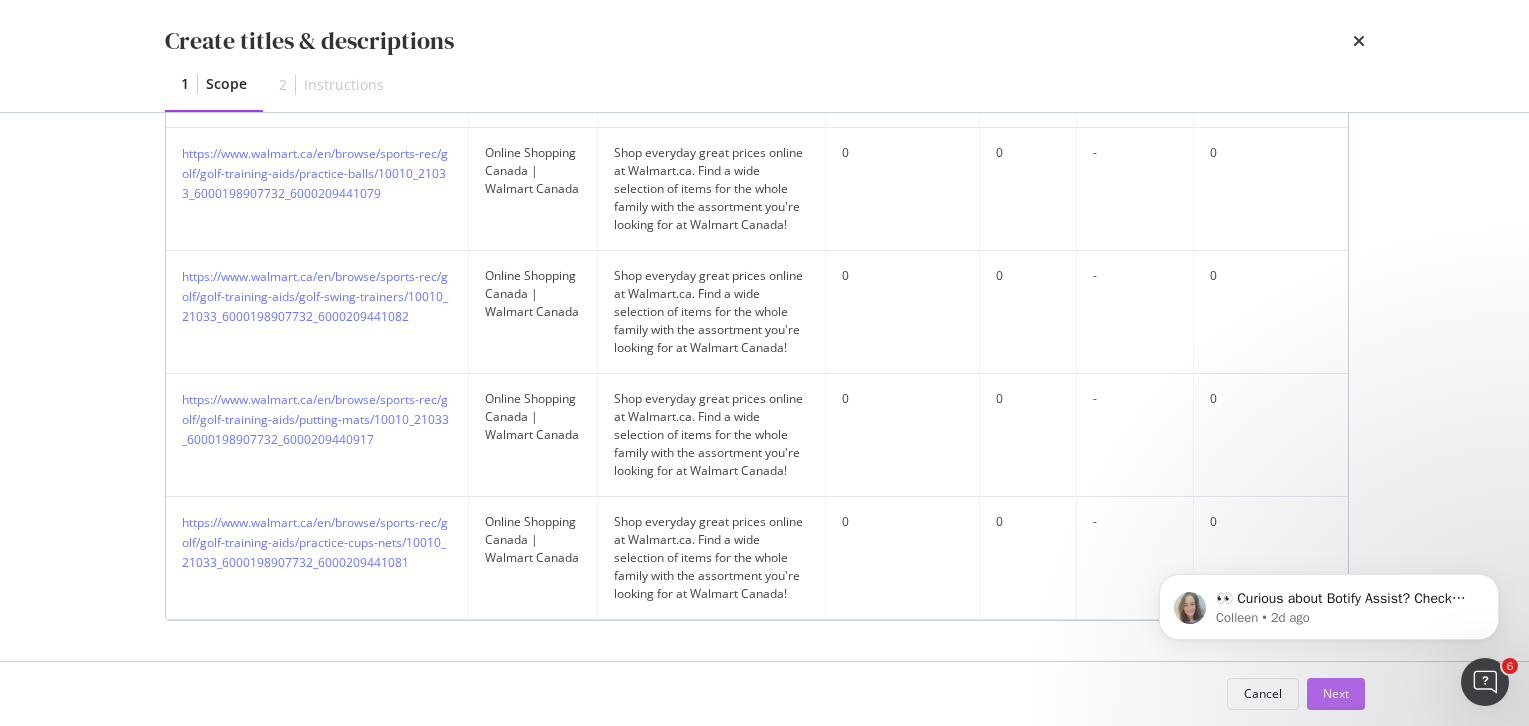 click on "Next" at bounding box center [1336, 693] 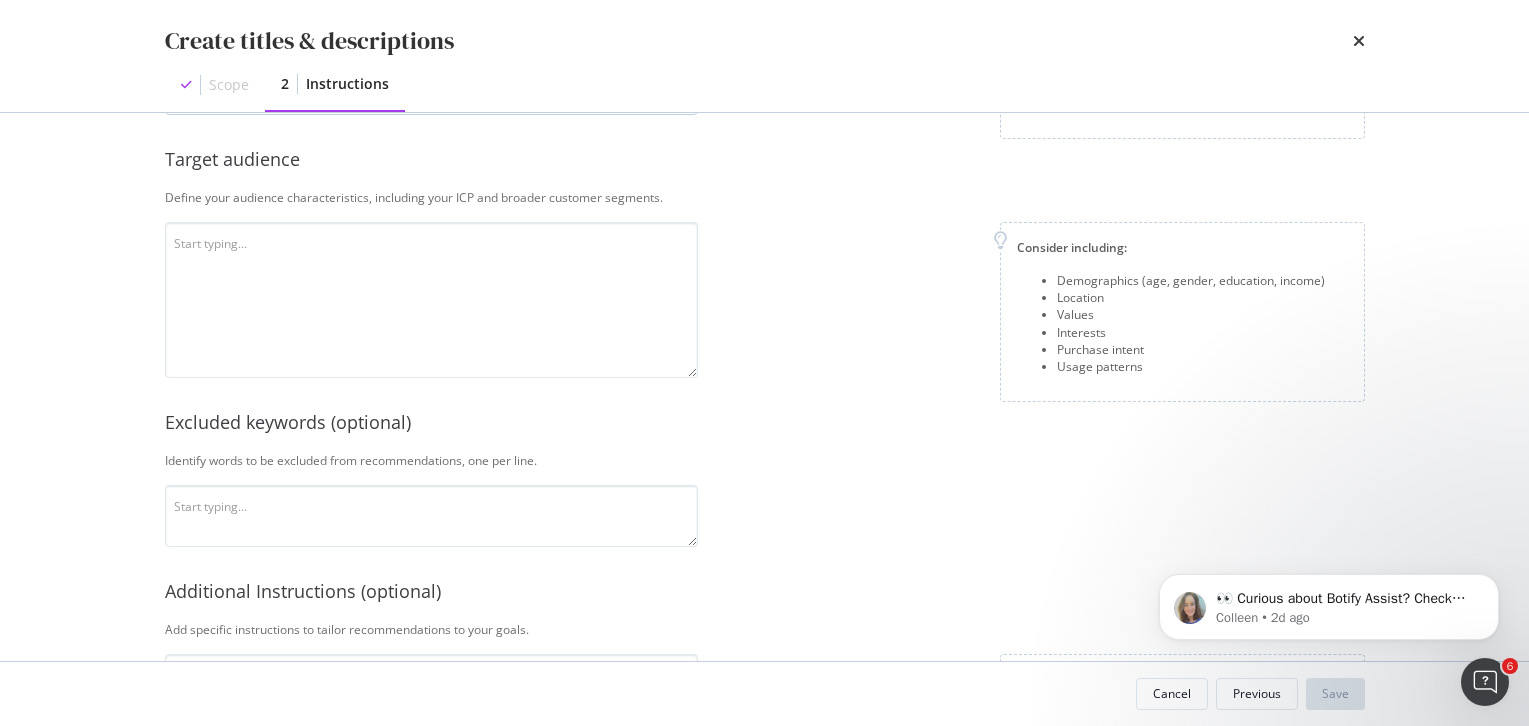 scroll, scrollTop: 424, scrollLeft: 0, axis: vertical 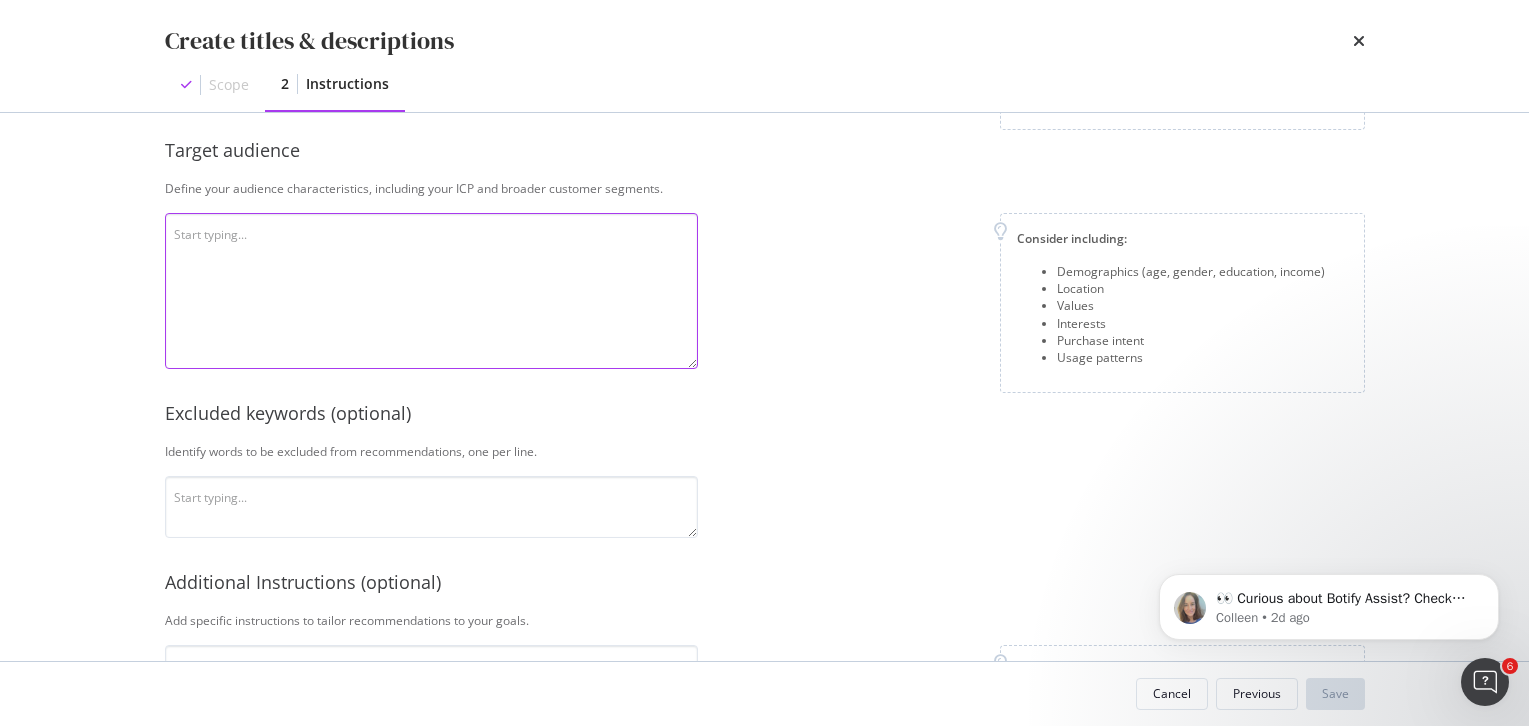 click at bounding box center [431, 291] 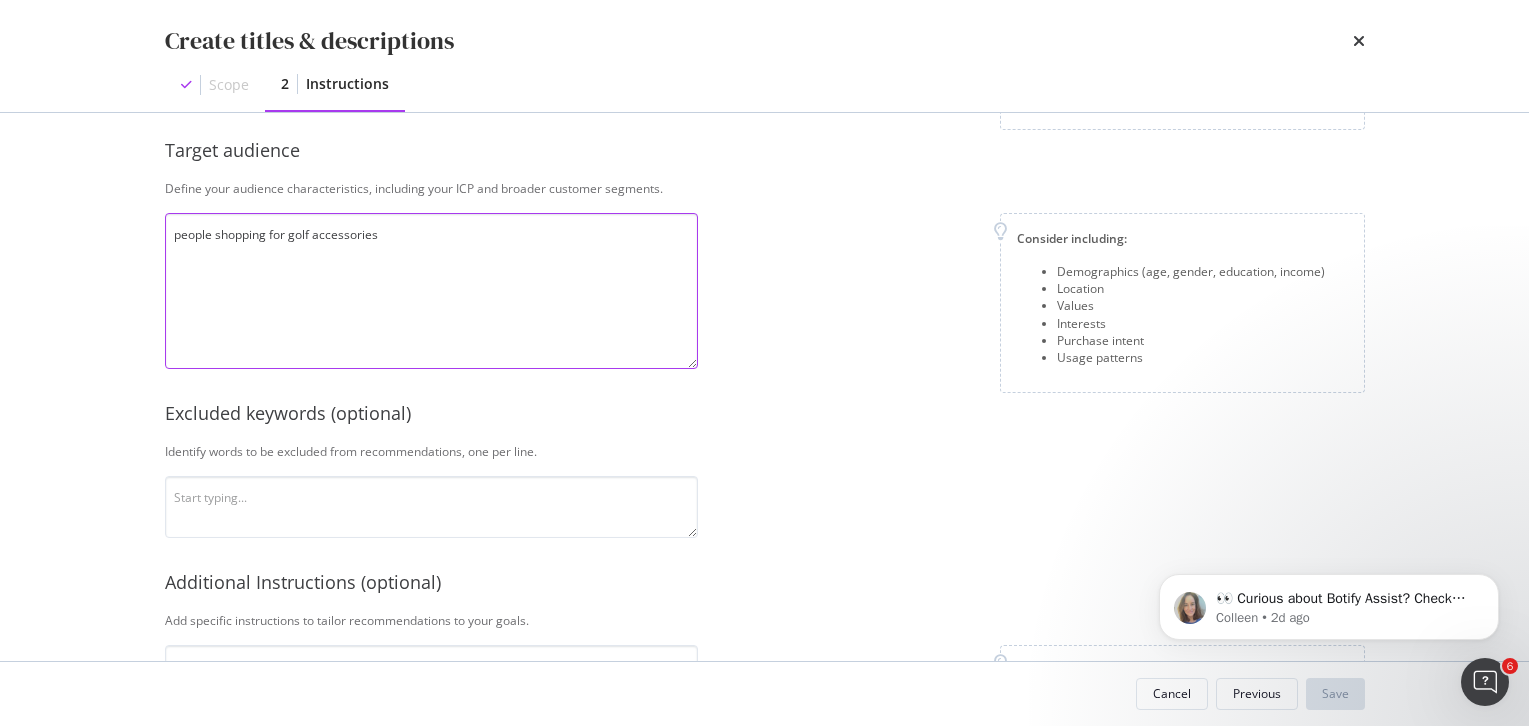 drag, startPoint x: 213, startPoint y: 230, endPoint x: 164, endPoint y: 230, distance: 49 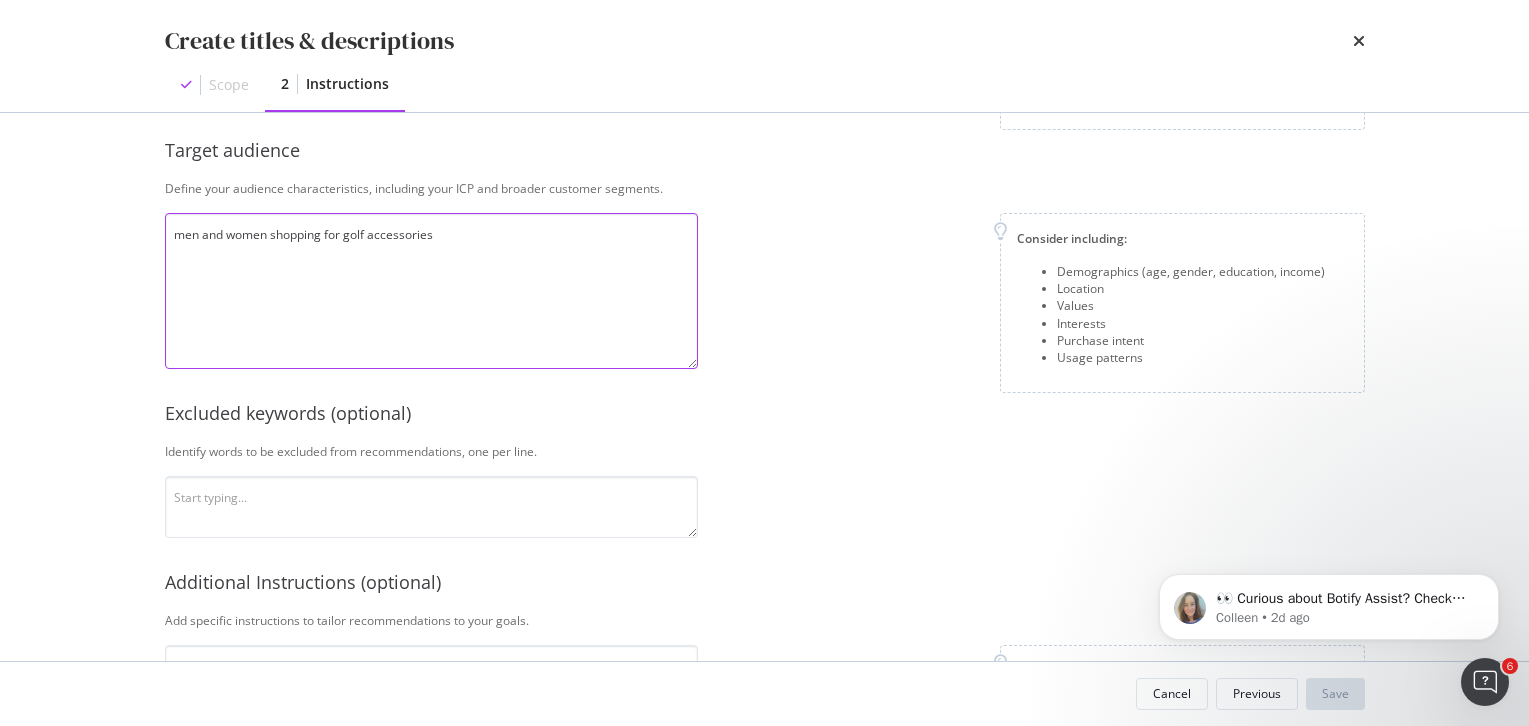 type on "men and women shopping for golf accessories" 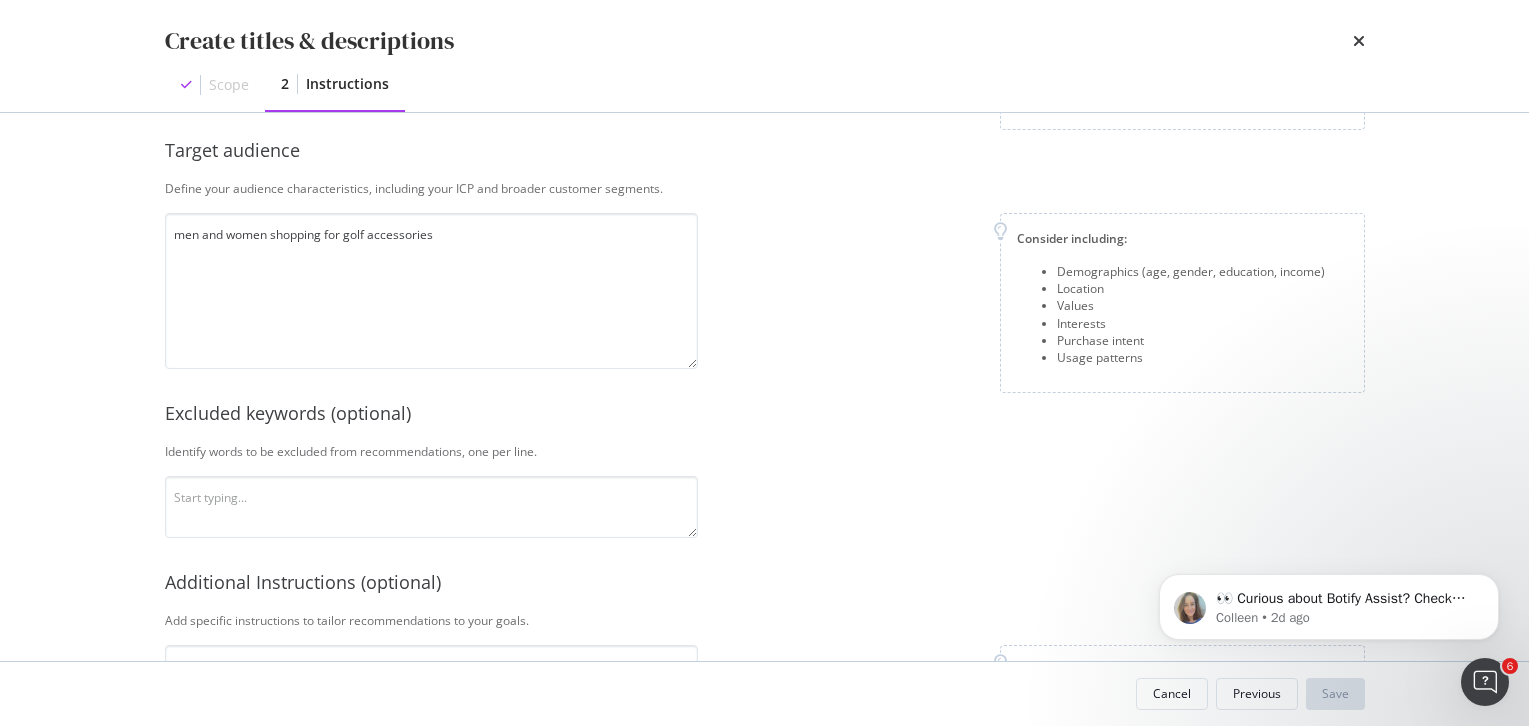 click on "Create titles & descriptions Scope 2 Instructions This information refines our AI instructions for your business SmartContent adds your responses to the instructions to produce the most relevant content for your unique business. Add as much detail as possible using natural language for the best results. Company description Explain your company’s unique value proposition in detail. Consider including: Domain Unique features User experience Pricing strategy Benefits over competitors Position in the market Target audience Define your audience characteristics, including your ICP and broader customer segments. men and women shopping for golf accessories Consider including: Demographics (age, gender, education, income) Location Values Interests Purchase intent Usage patterns Excluded keywords (optional) Identify words to be excluded from recommendations, one per line. Additional Instructions (optional) Add specific instructions to tailor recommendations to your goals. Custom Instructions Example Cancel Previous" at bounding box center (764, 363) 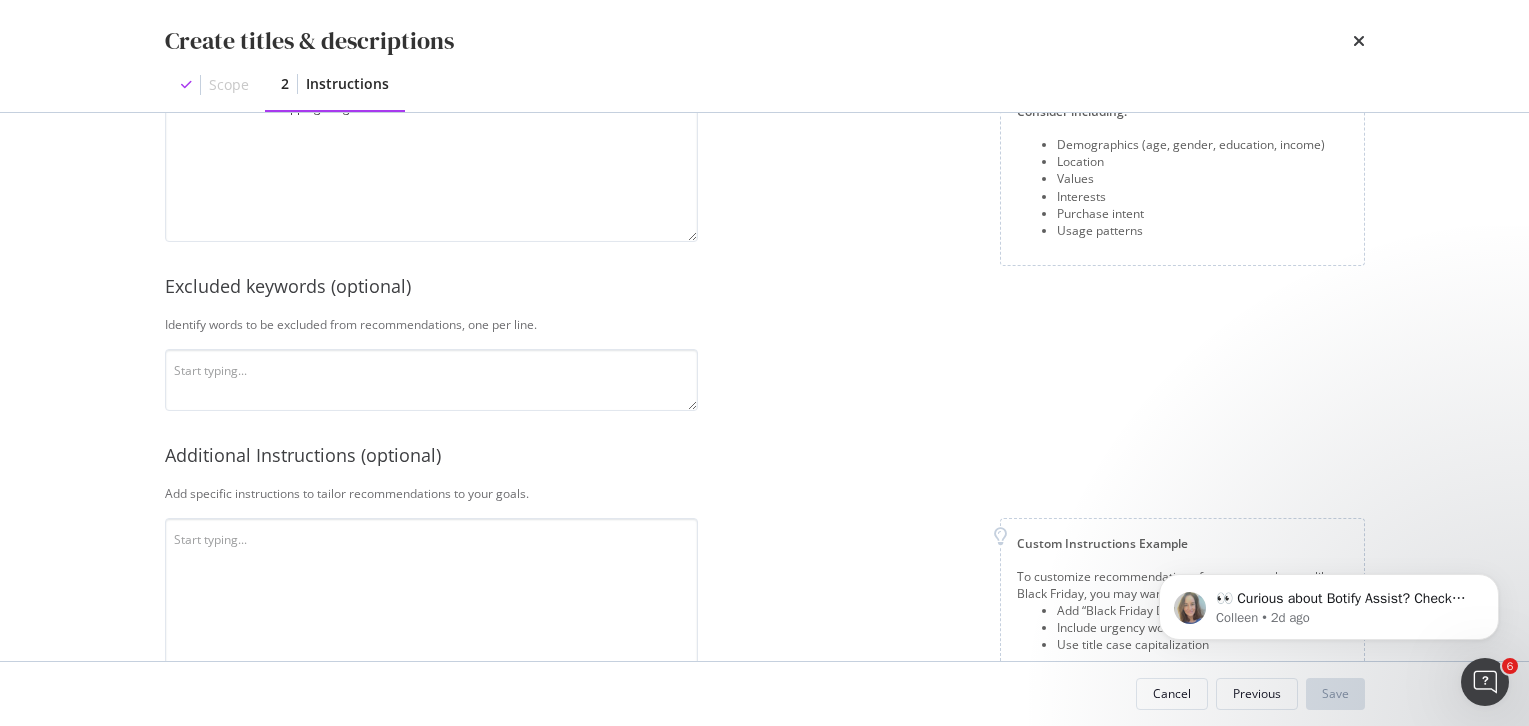 scroll, scrollTop: 603, scrollLeft: 0, axis: vertical 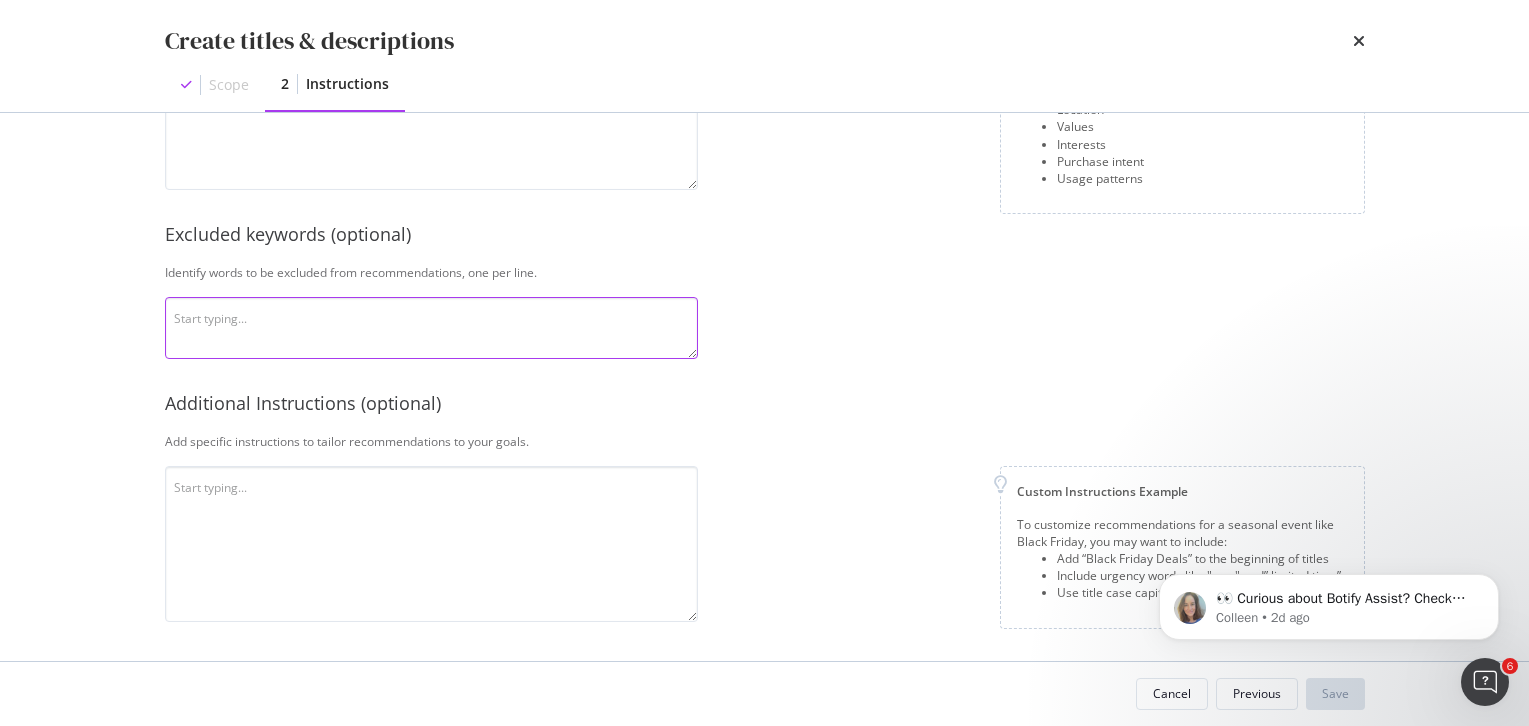 click at bounding box center (431, 328) 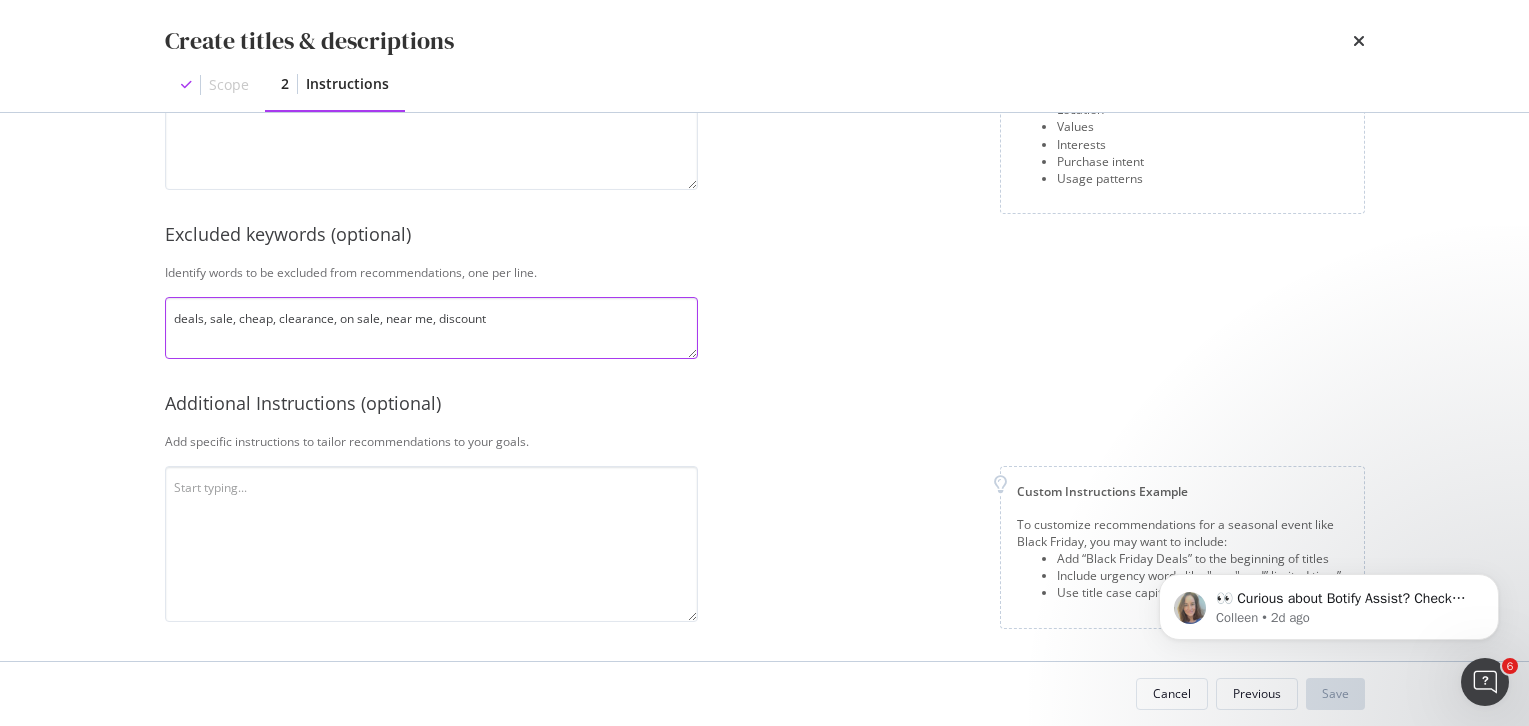 type on "deals, sale, cheap, clearance, on sale, near me, discount" 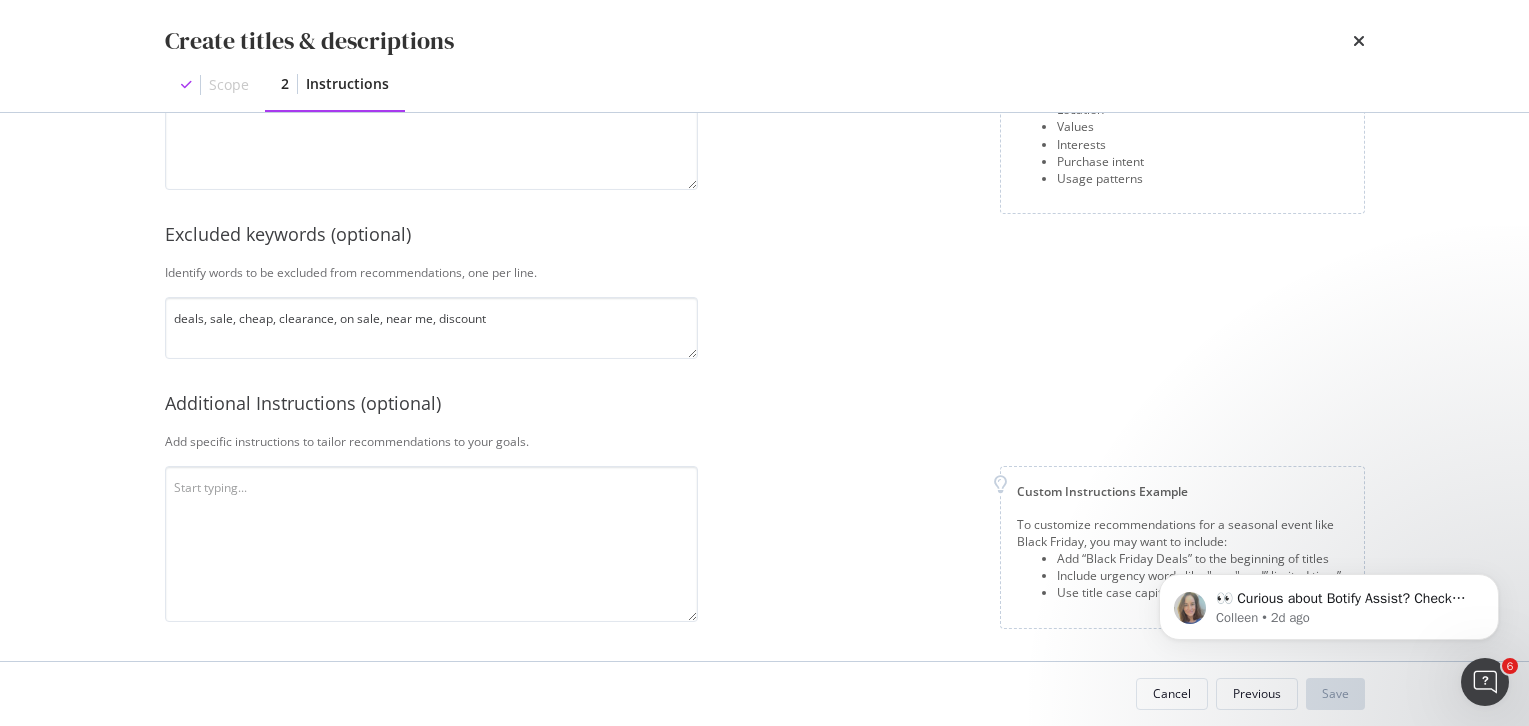 click on "Add specific instructions to tailor recommendations to your goals." at bounding box center (765, 441) 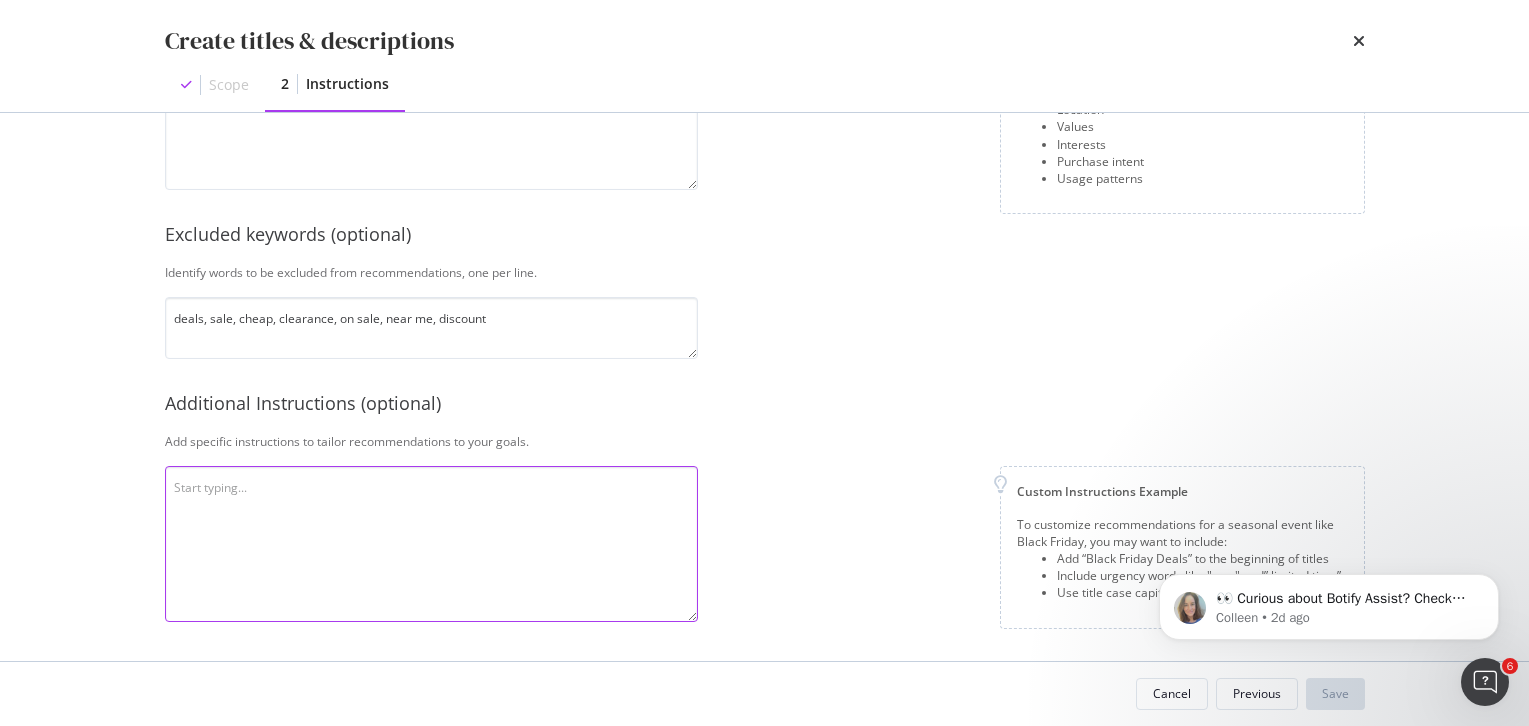 click at bounding box center (431, 544) 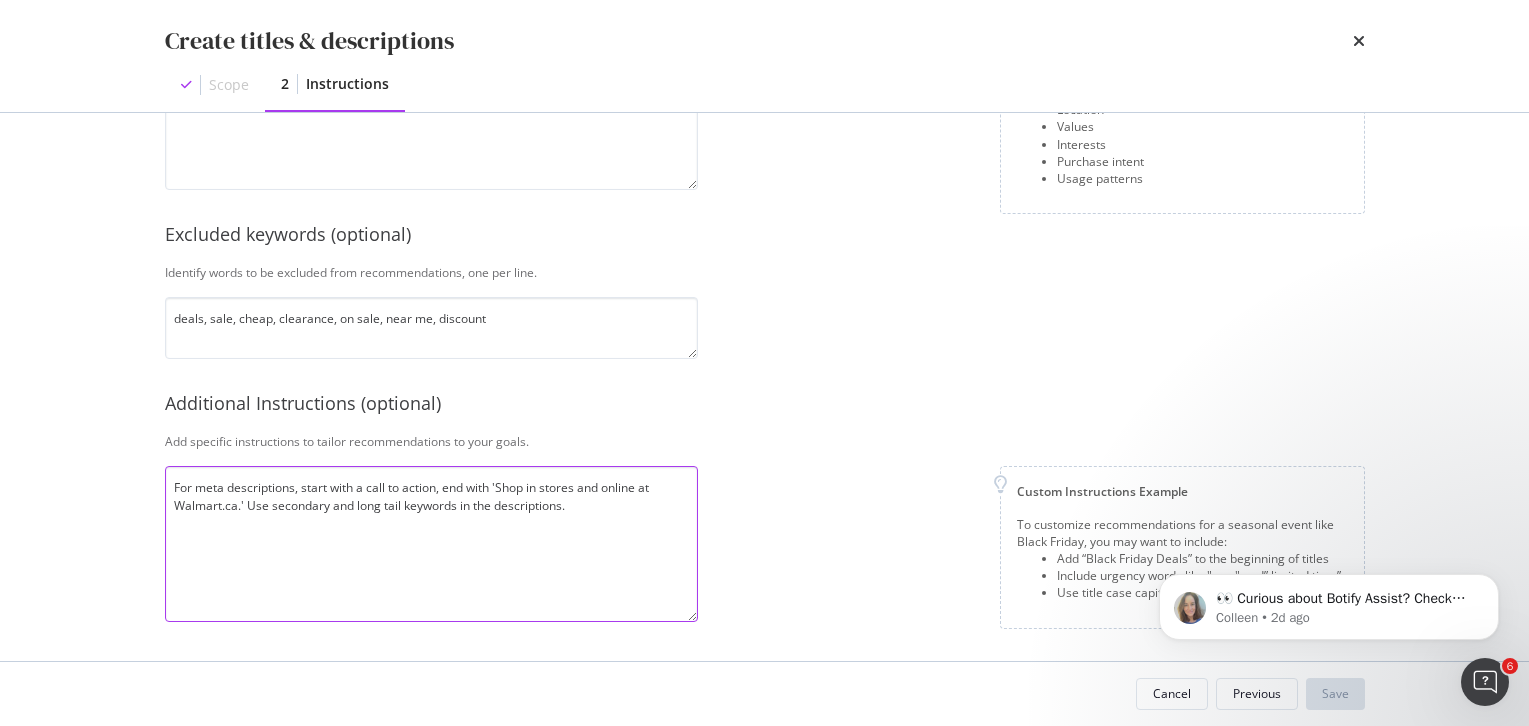 type on "For meta descriptions, start with a call to action, end with 'Shop in stores and online at Walmart.ca.' Use secondary and long tail keywords in the descriptions." 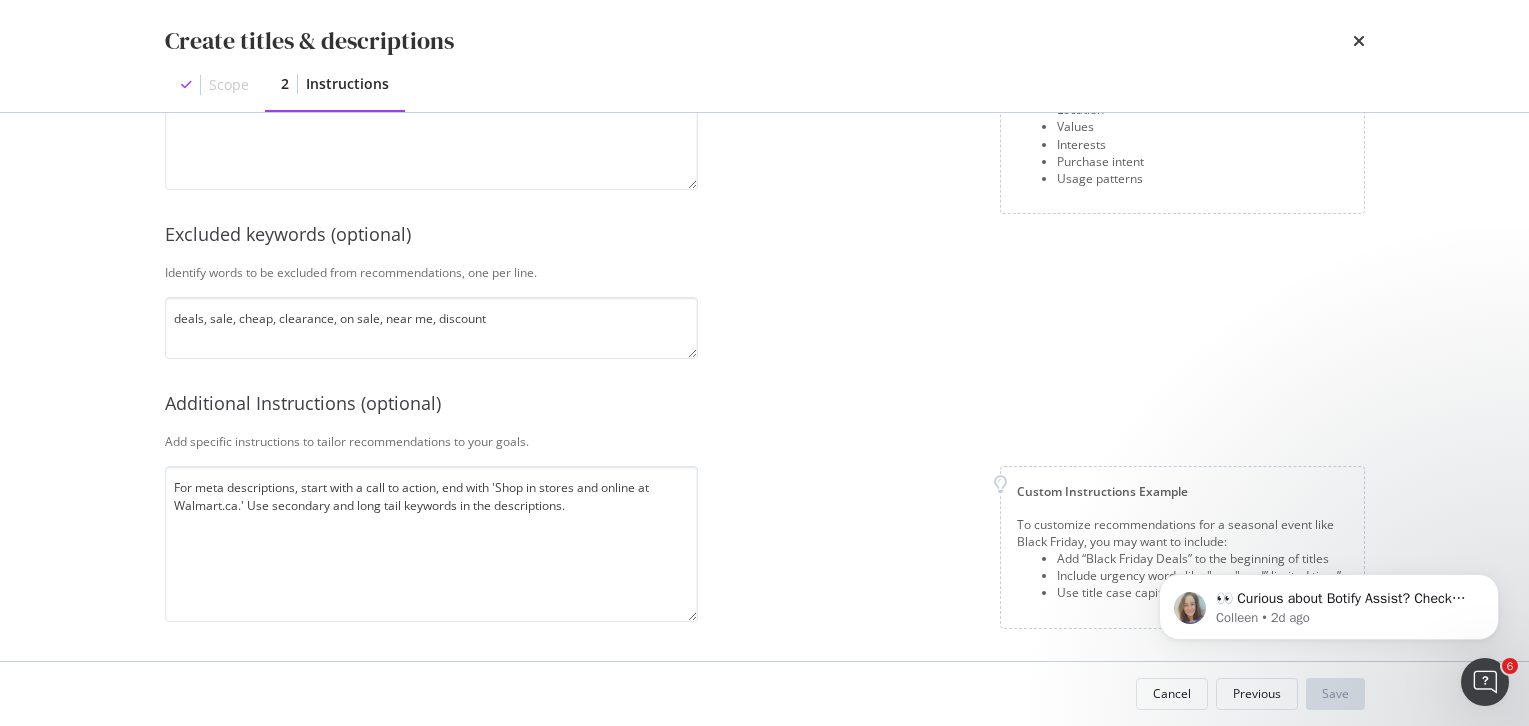 click on "Create titles & descriptions Scope 2 Instructions This information refines our AI instructions for your business SmartContent adds your responses to the instructions to produce the most relevant content for your unique business. Add as much detail as possible using natural language for the best results. Company description Explain your company’s unique value proposition in detail. Consider including: Domain Unique features User experience Pricing strategy Benefits over competitors Position in the market Target audience Define your audience characteristics, including your ICP and broader customer segments. men and women shopping for golf accessories Consider including: Demographics (age, gender, education, income) Location Values Interests Purchase intent Usage patterns Excluded keywords (optional) Identify words to be excluded from recommendations, one per line. deals, sale, cheap, clearance, on sale, near me, discount Additional Instructions (optional) Custom Instructions Example Cancel Previous Save" at bounding box center [764, 363] 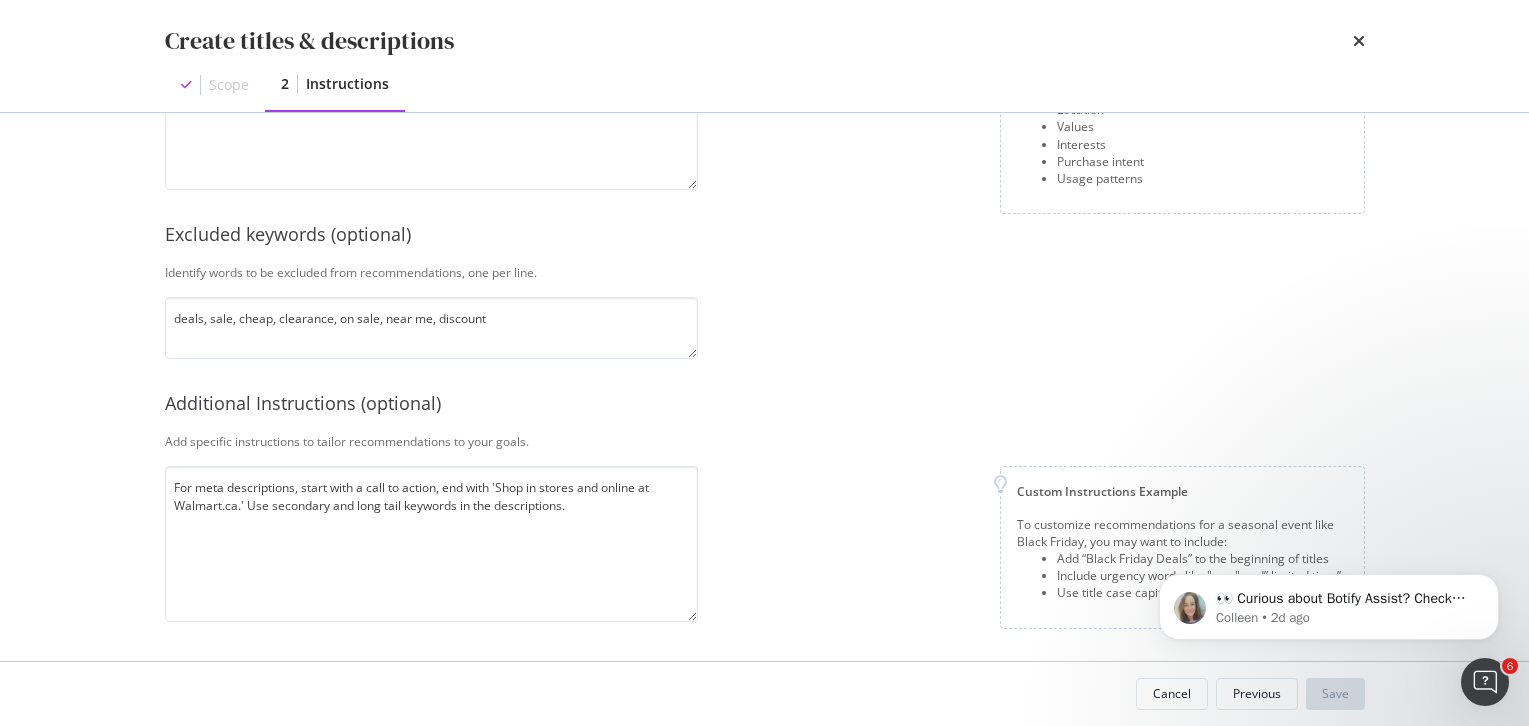 scroll, scrollTop: 0, scrollLeft: 0, axis: both 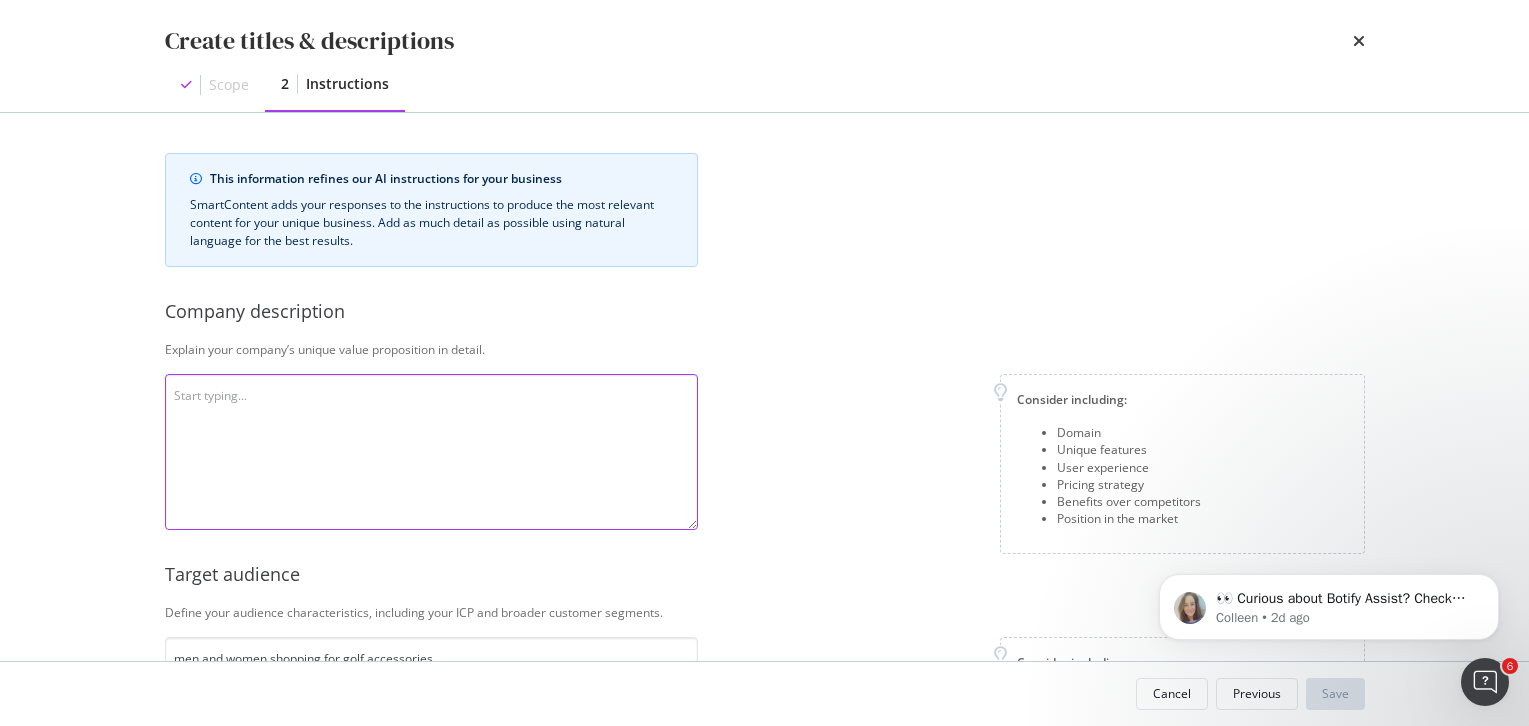 click at bounding box center (431, 452) 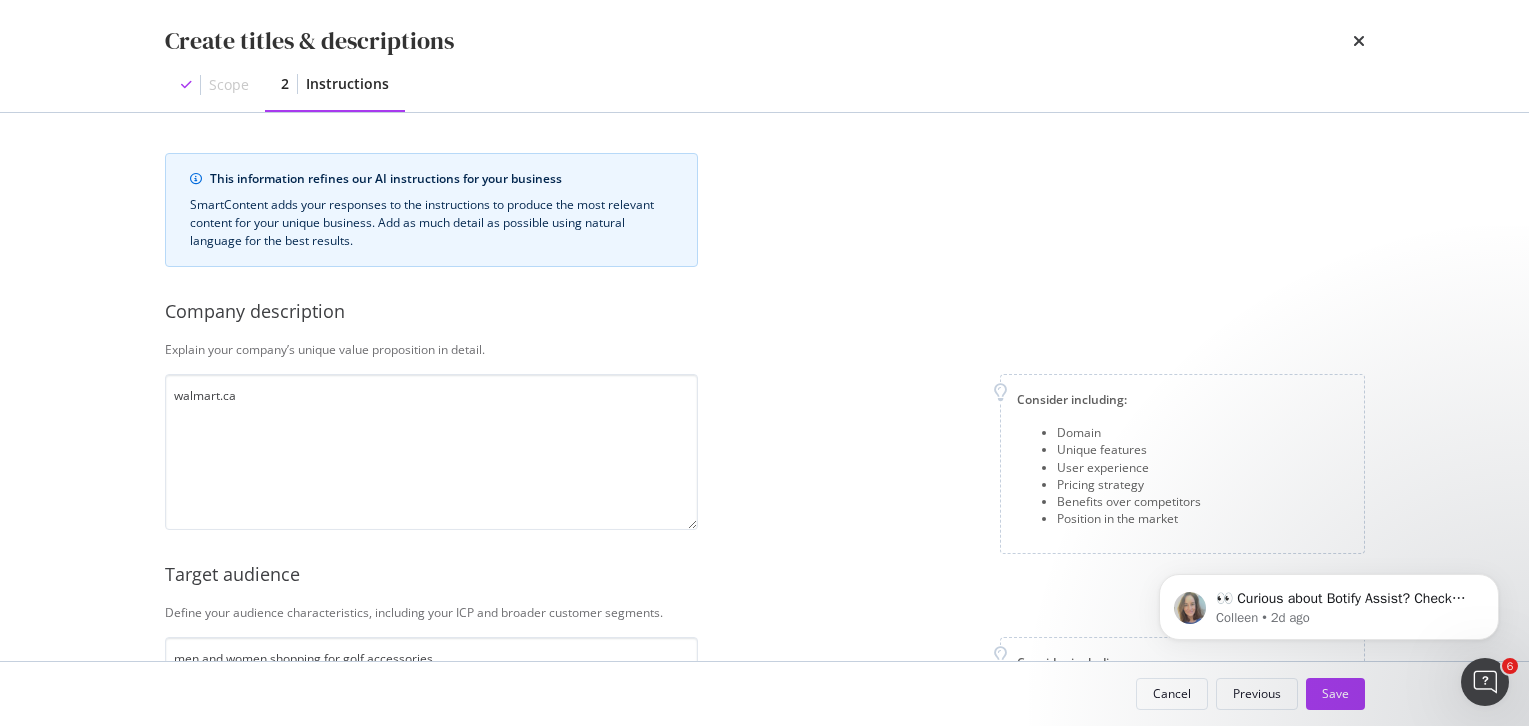 click on "Consider including: Domain Unique features User experience Pricing strategy Benefits over competitors Position in the market" at bounding box center [1039, 464] 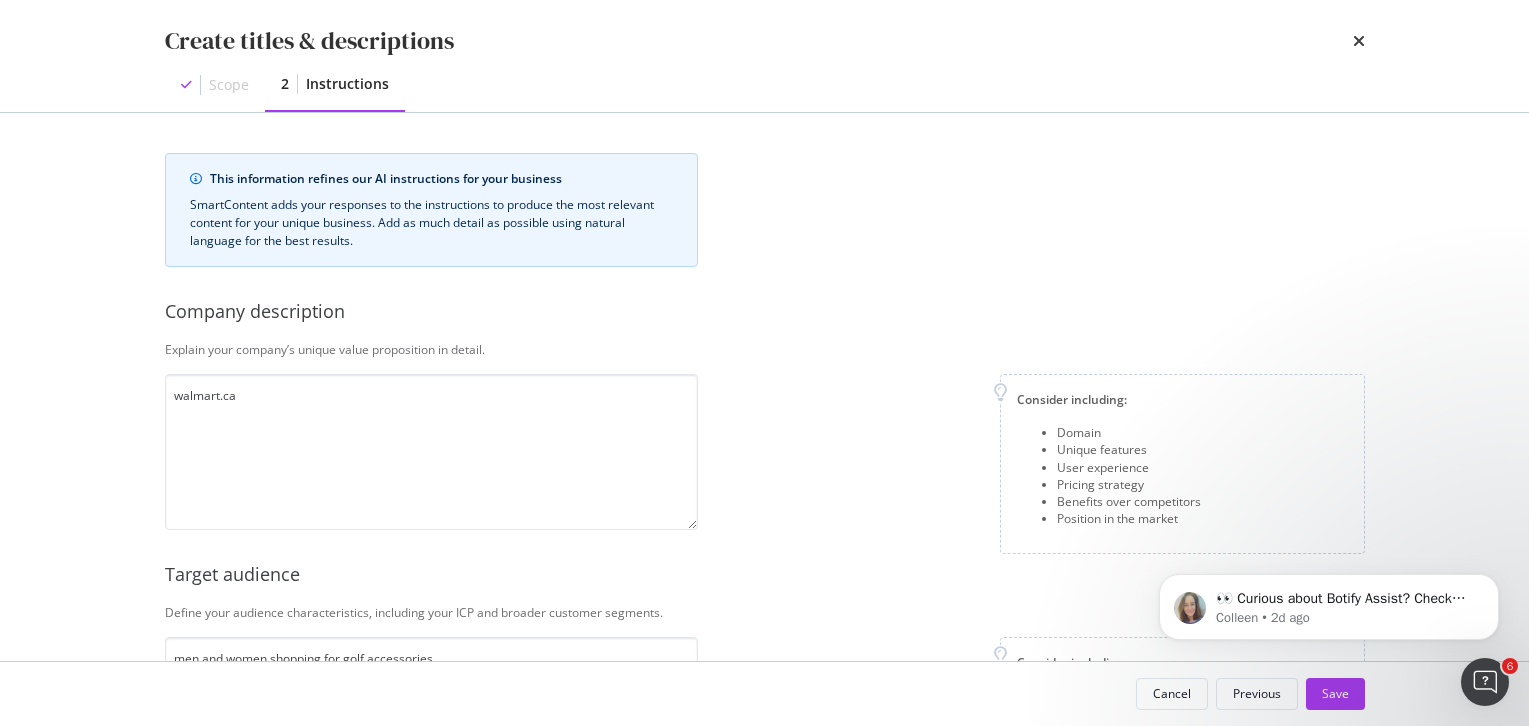 click on "This information refines our AI instructions for your business SmartContent adds your responses to the instructions to produce the most relevant content for your unique business. Add as much detail as possible using natural language for the best results. Company description Explain your company’s unique value proposition in detail. walmart.ca Consider including: Domain Unique features User experience Pricing strategy Benefits over competitors Position in the market Target audience Define your audience characteristics, including your ICP and broader customer segments. [GENDER] shopping for golf accessories Consider including: Demographics (age, gender, education, income) Location Values Interests Purchase intent Usage patterns Excluded keywords (optional) Identify words to be excluded from recommendations, one per line. deals, sale, cheap, clearance, on sale, near me, discount Additional Instructions (optional) Add specific instructions to tailor recommendations to your goals." at bounding box center (765, 688) 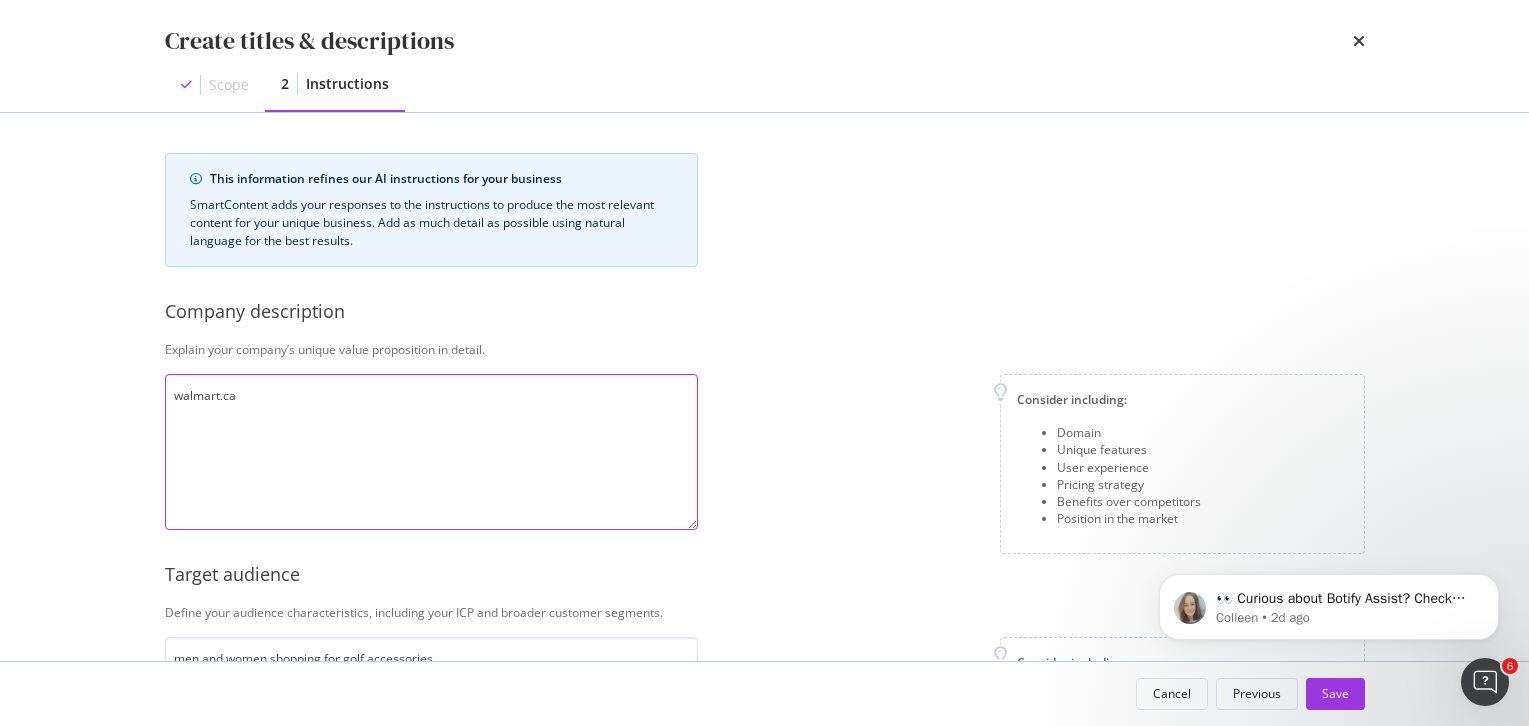 click on "walmart.ca" at bounding box center [431, 452] 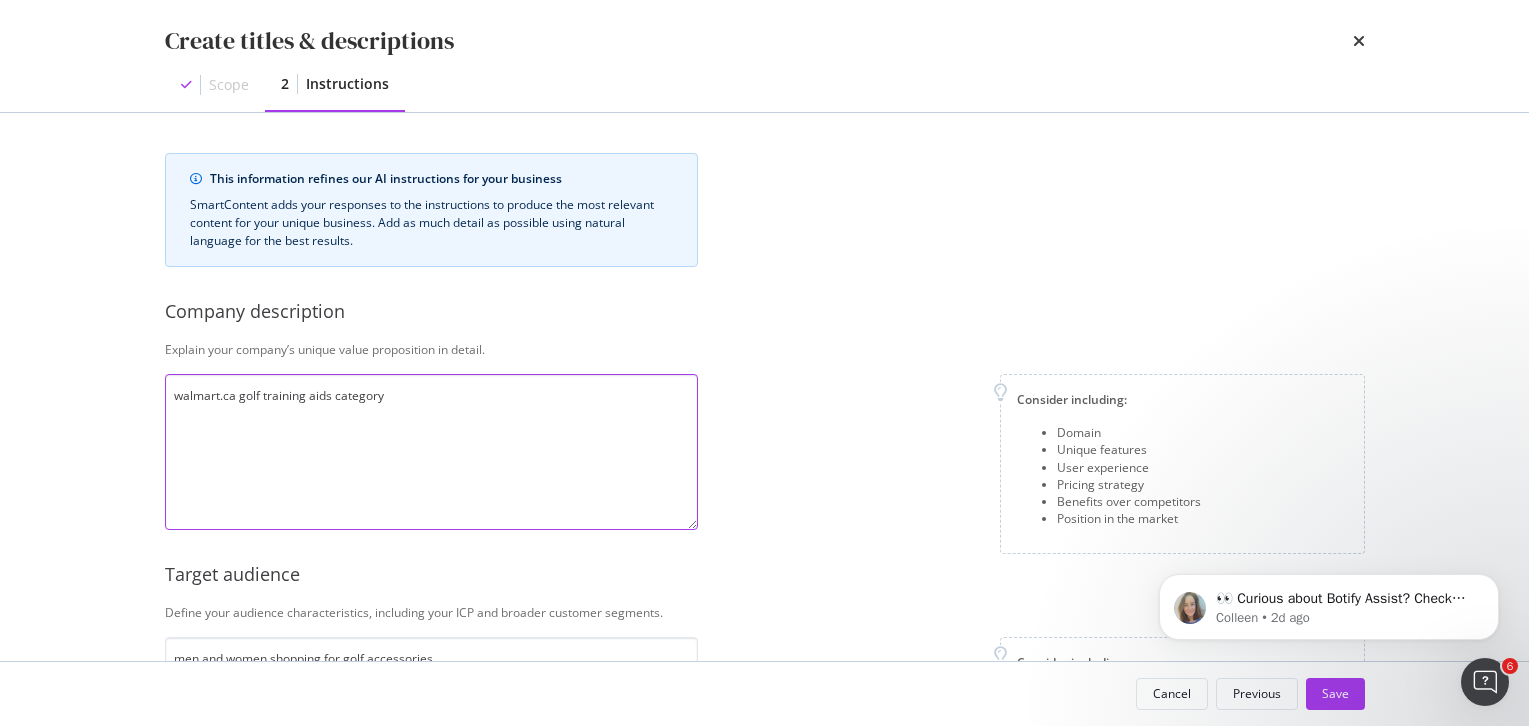 type on "walmart.ca golf training aids category" 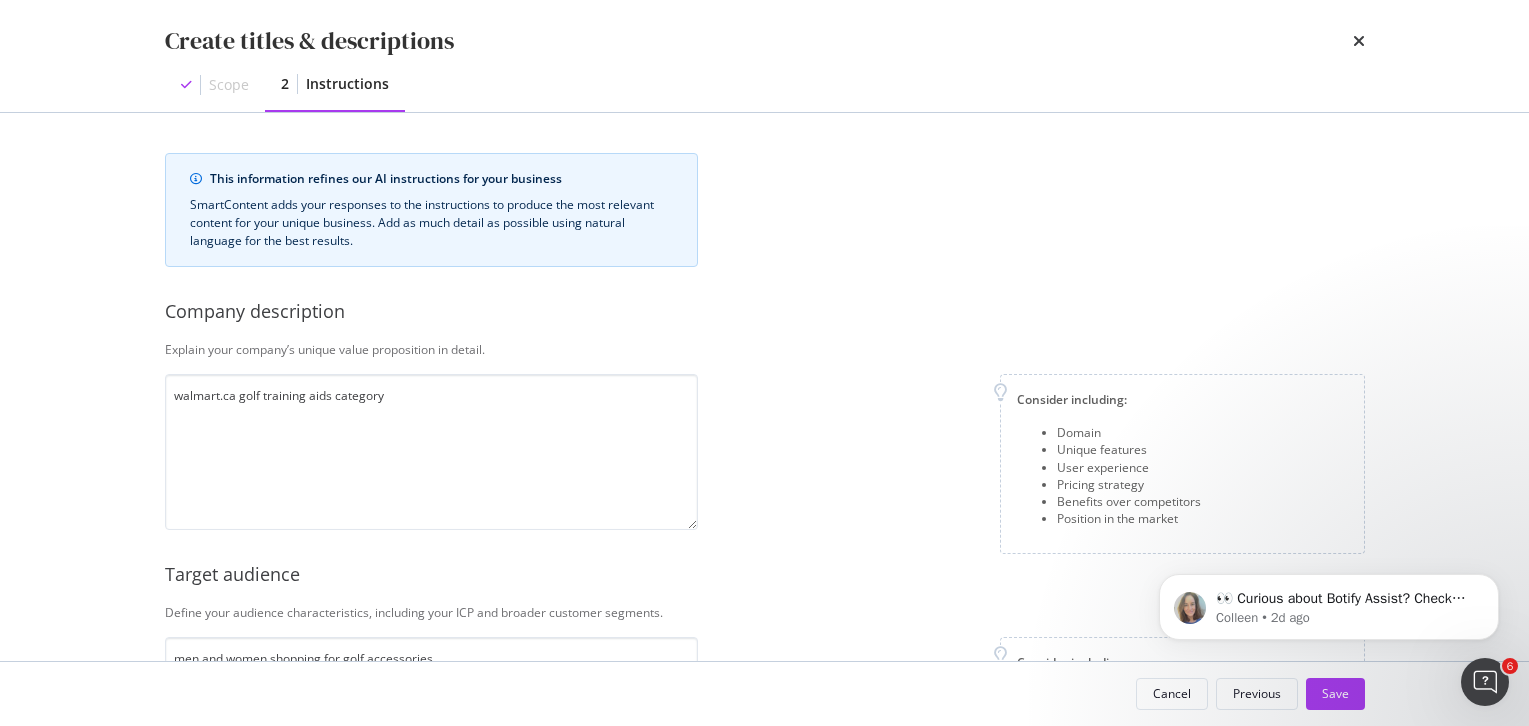 click on "Consider including: Domain Unique features User experience Pricing strategy Benefits over competitors Position in the market" at bounding box center [1039, 464] 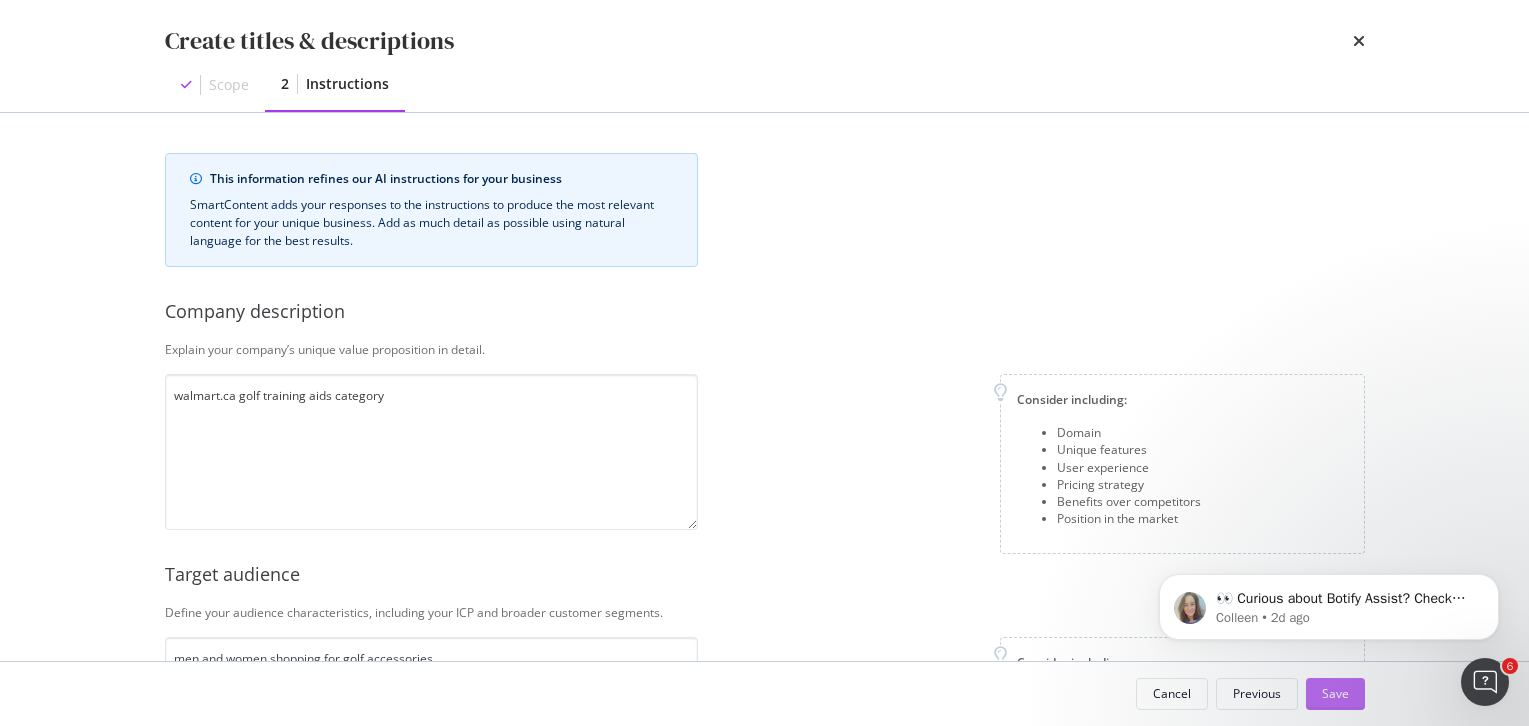 click on "Save" at bounding box center [1335, 694] 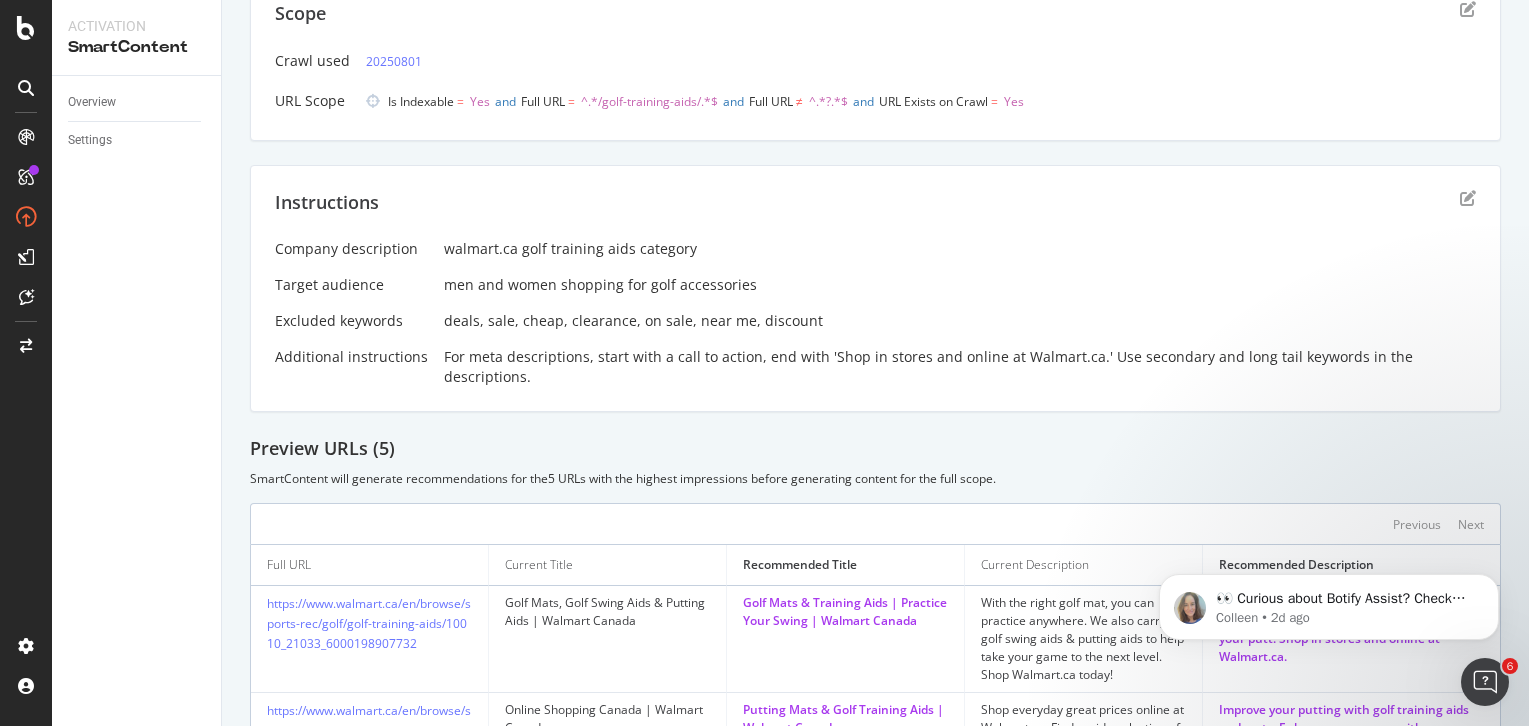 scroll, scrollTop: 0, scrollLeft: 0, axis: both 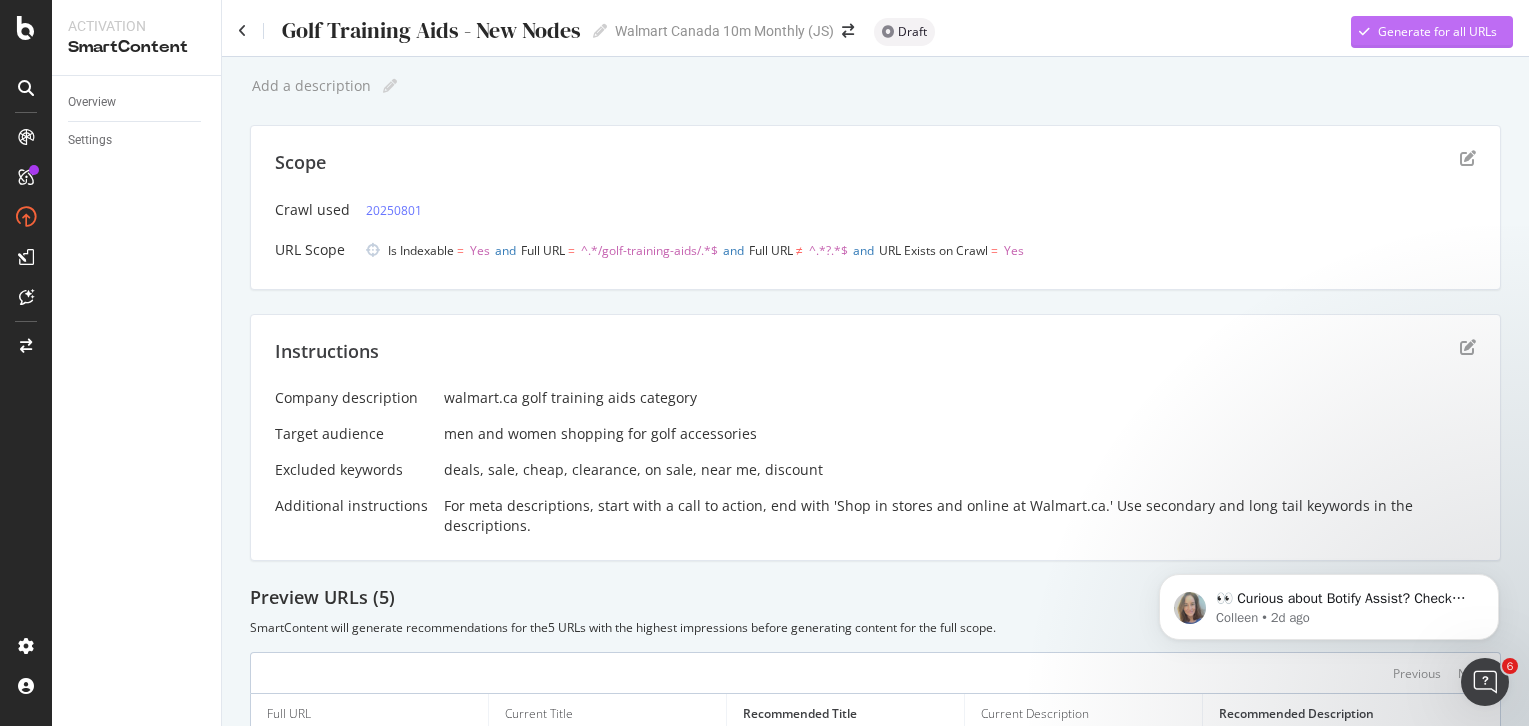 click on "Generate for all URLs" at bounding box center (1437, 31) 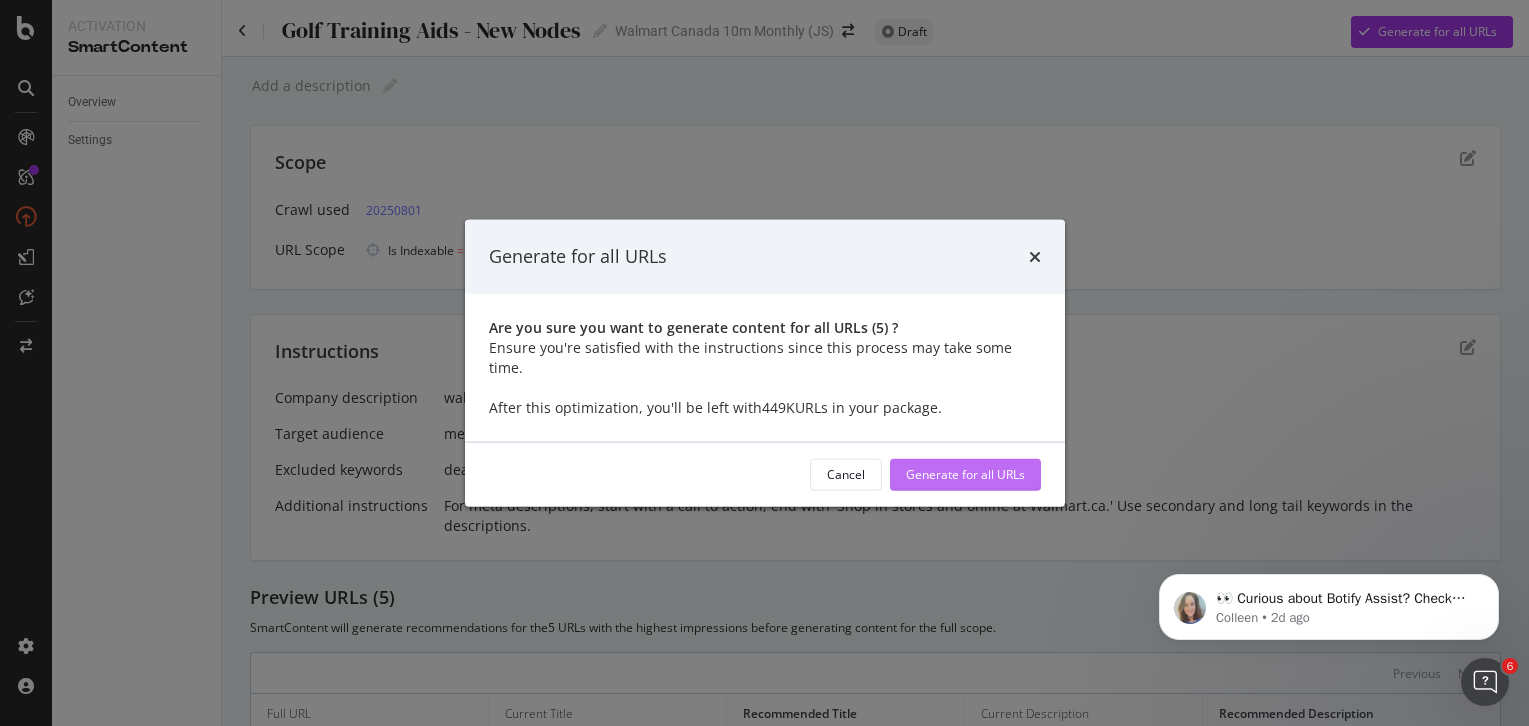 click on "Generate for all URLs" at bounding box center (965, 474) 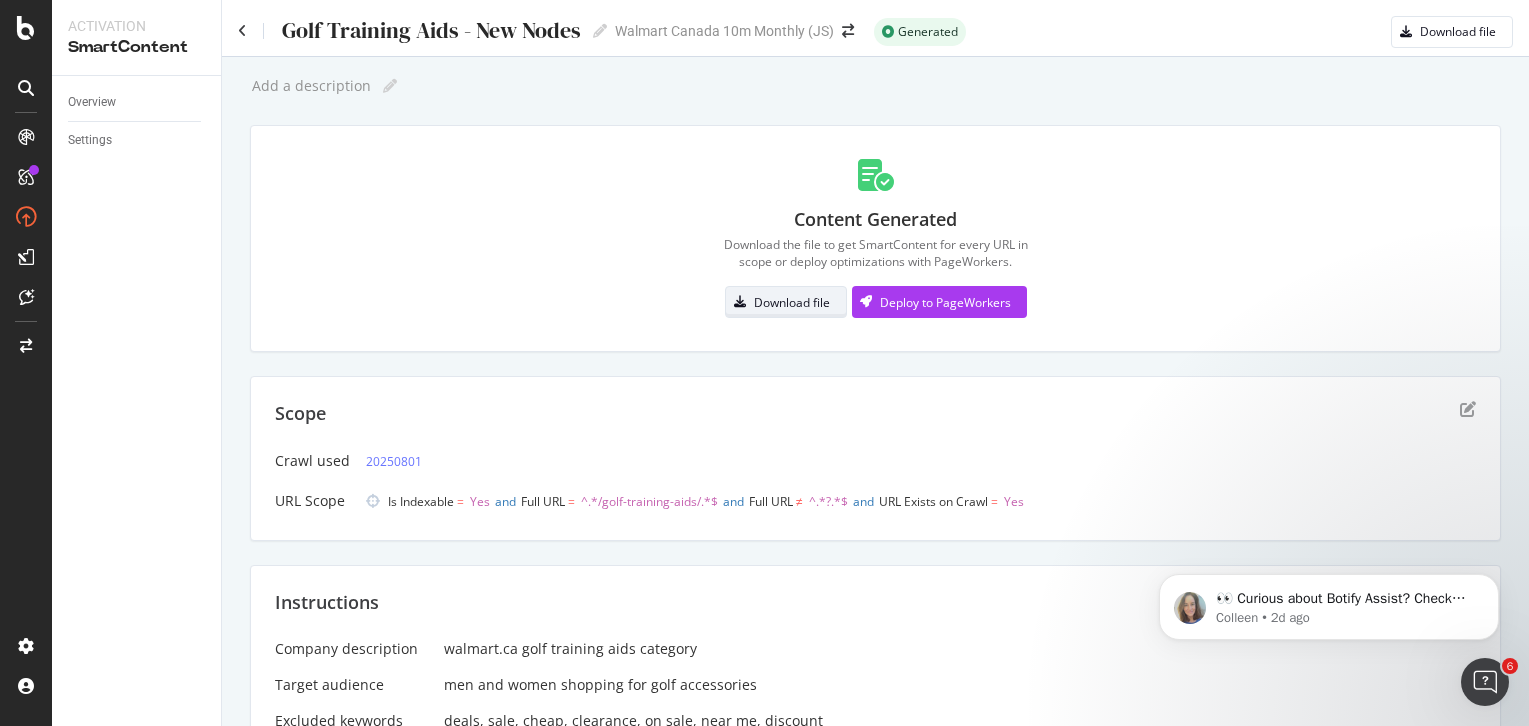 click on "Download file" at bounding box center [792, 302] 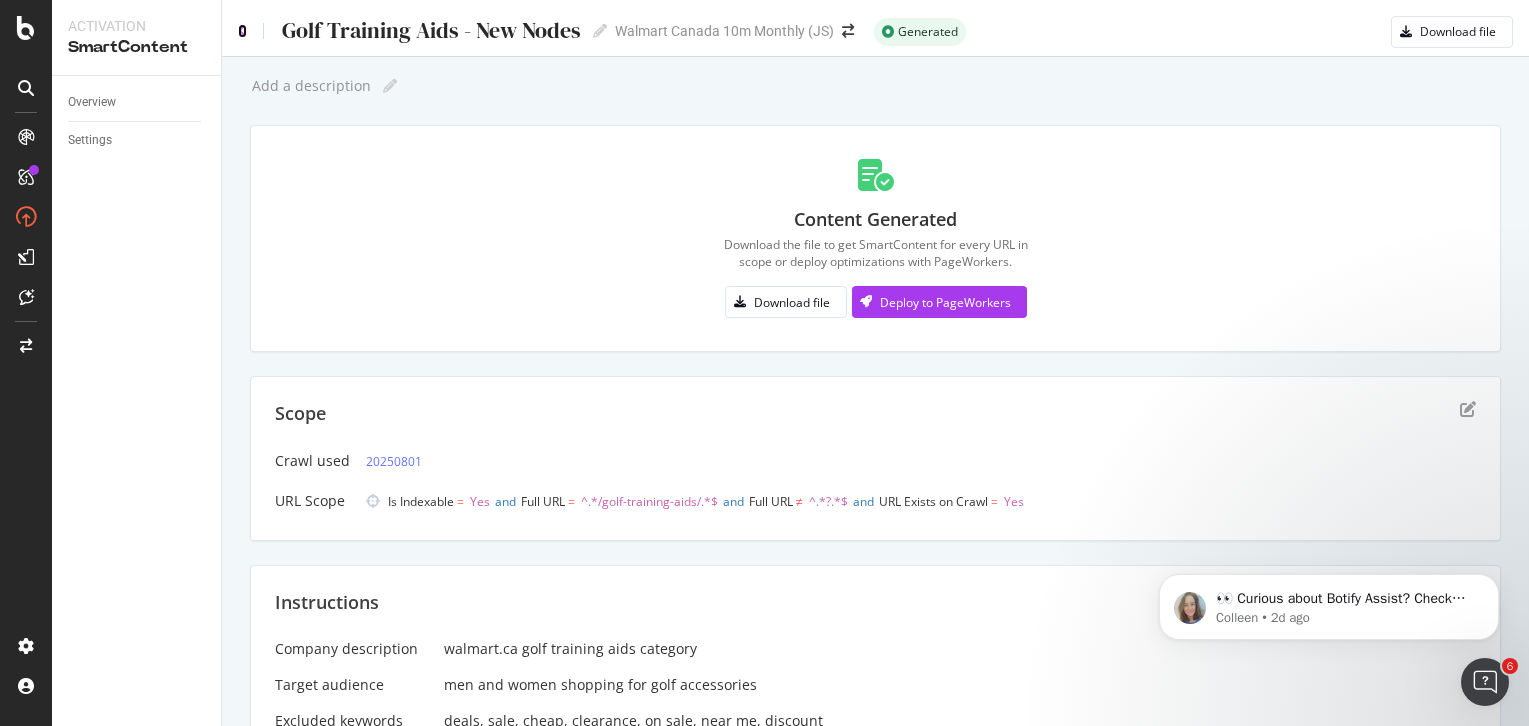click at bounding box center [242, 31] 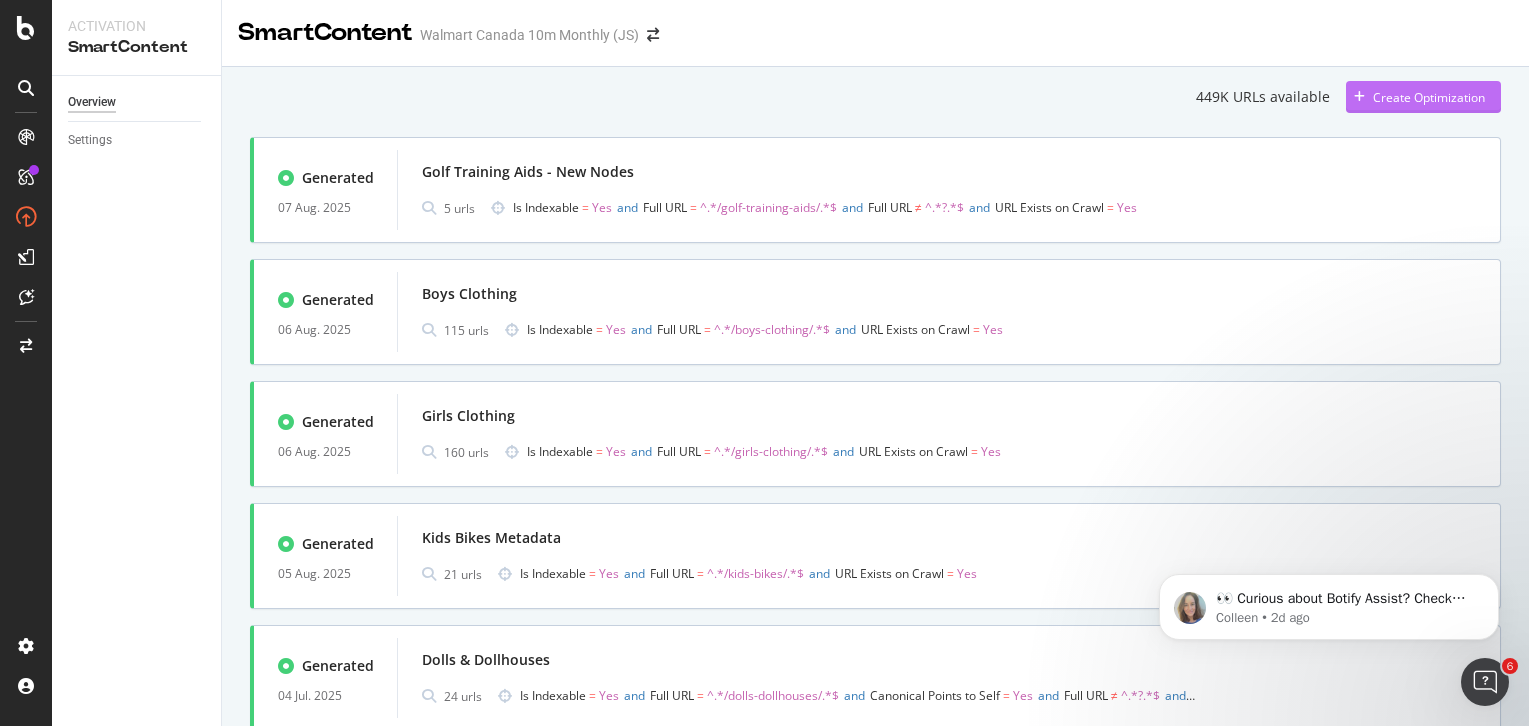 click on "Create Optimization" at bounding box center (1429, 97) 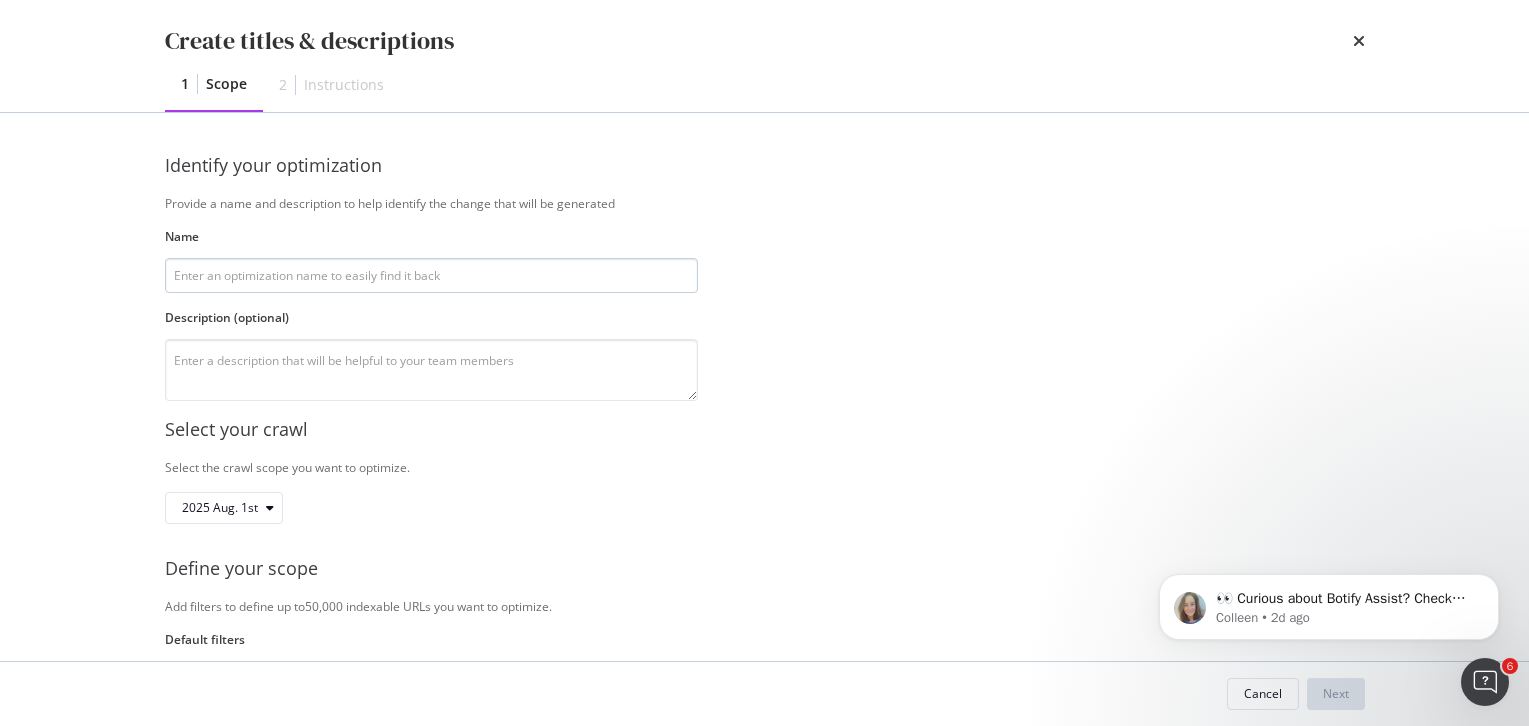 click at bounding box center [431, 275] 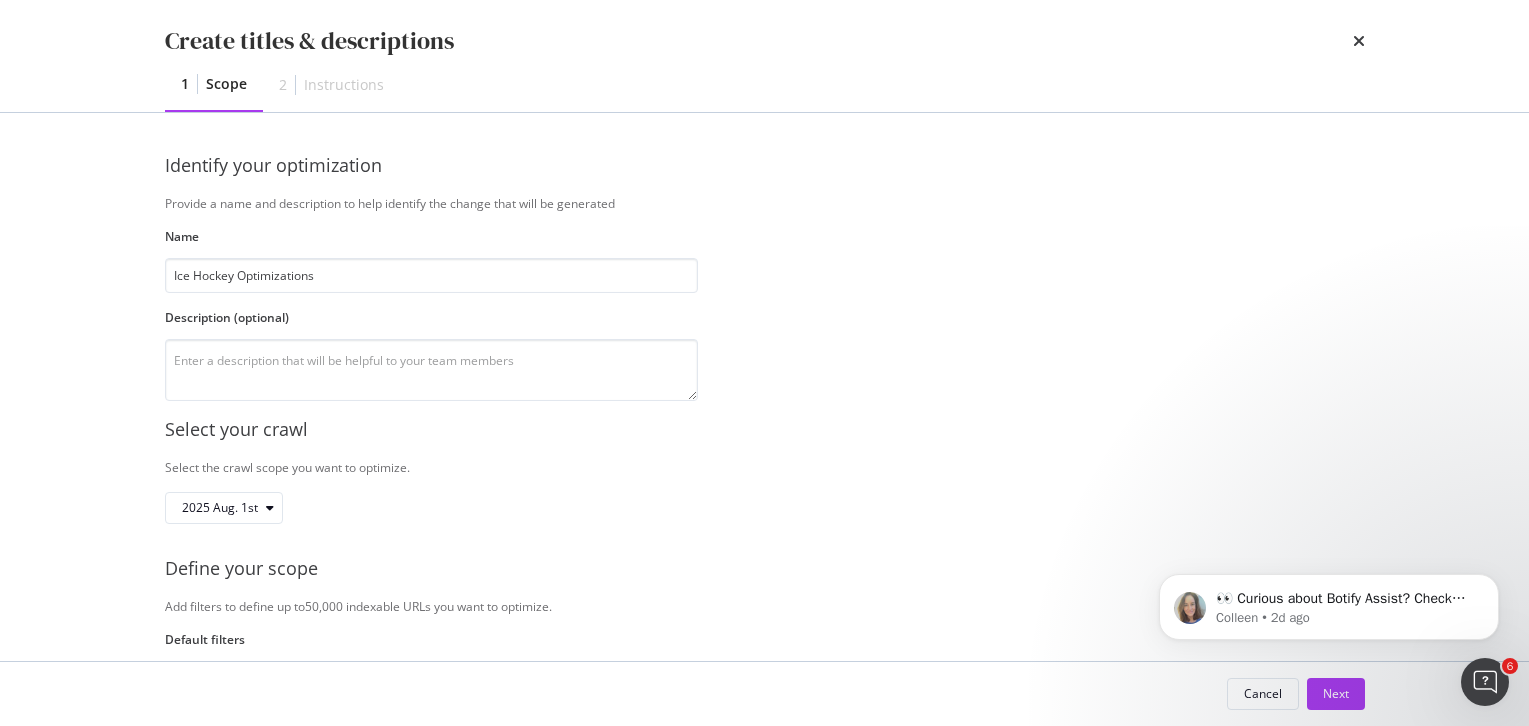 scroll, scrollTop: 331, scrollLeft: 0, axis: vertical 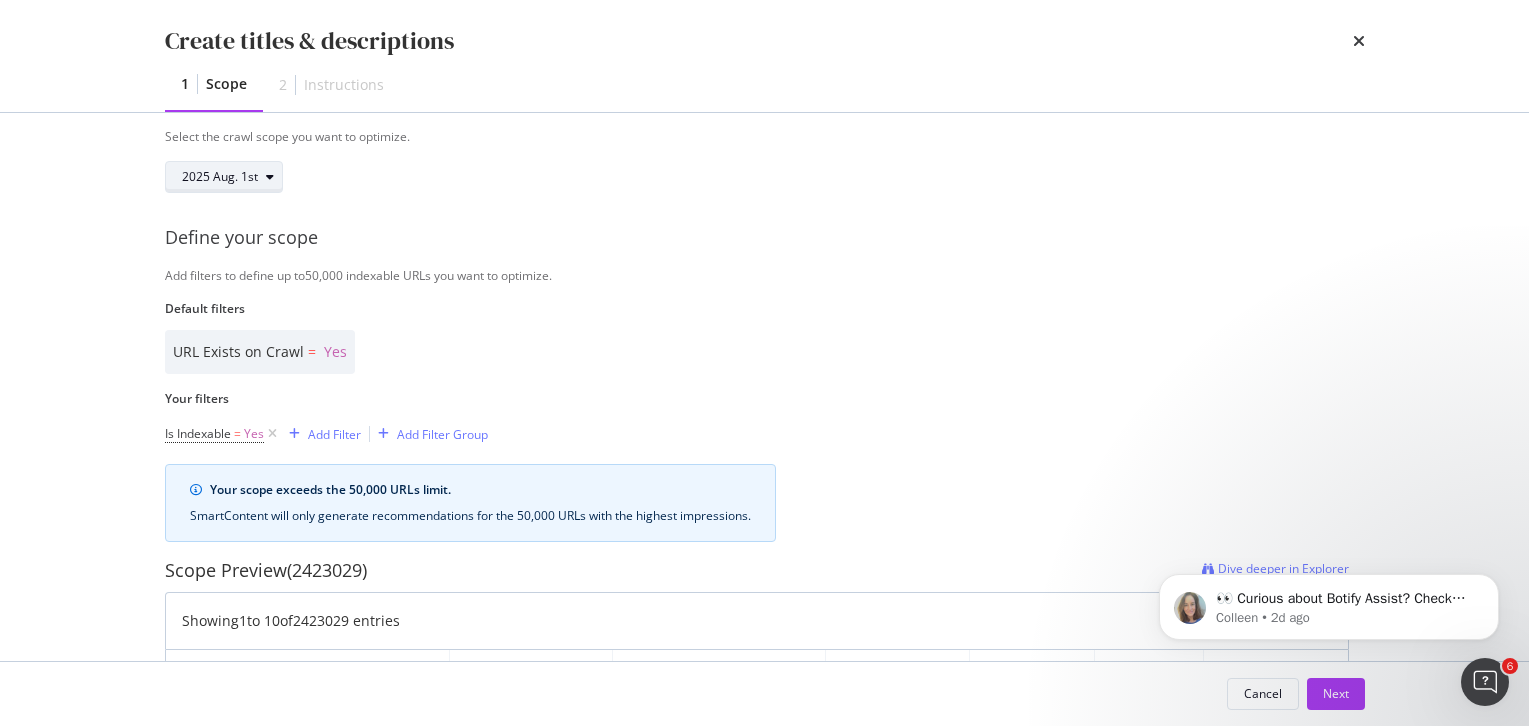type on "Ice Hockey Optimizations" 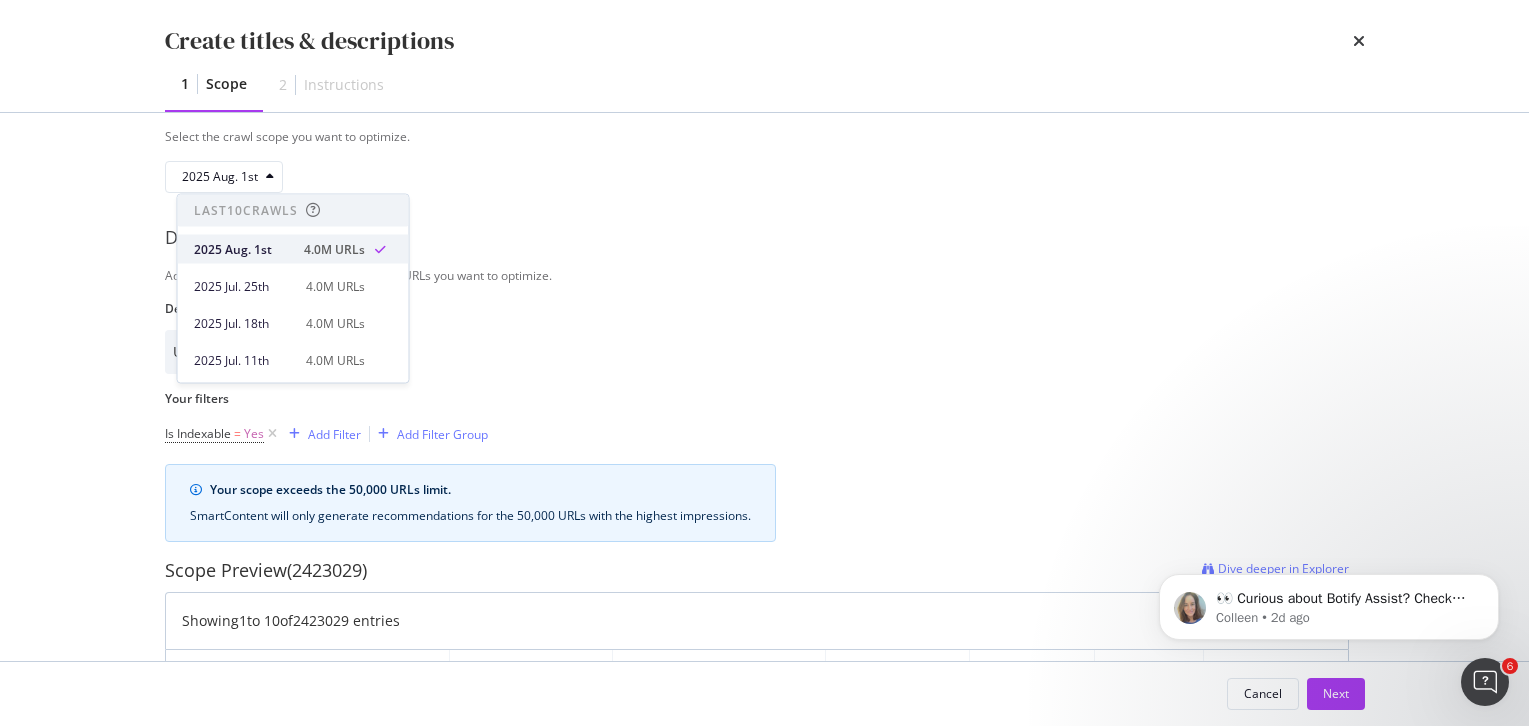 click on "2025 Aug. 1st 4.0M URLs" at bounding box center (293, 249) 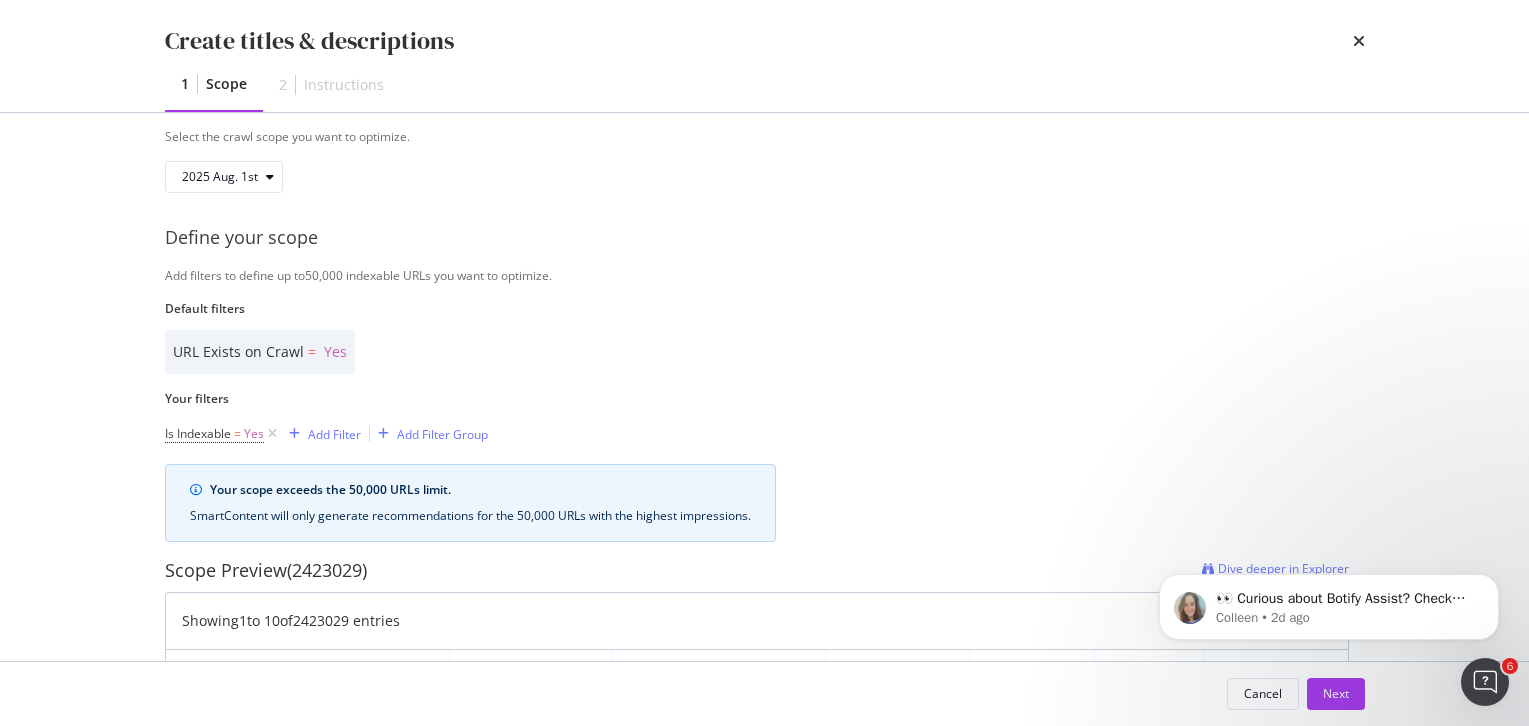 click on "Select your crawl Select the crawl scope you want to optimize. [DATE] [NUMBER] URLs Dive deeper in Explorer Showing 1 to 10 of 2423029 entries URL Title Description Impressions Clicks CTR Avg. Position https://www.walmart.ca/en Online Shopping Canada: Everyday Low Prices at Walmart.ca! Online Shopping in Canada at Walmart.ca. A great selection of online electronics, baby, video games & much more. Shop online at everyday low prices! [NUMBER] [NUMBER] [NUMBER] [NUMBER] https://www.walmart.ca/en/flyer Walmart Canada Weekly Flyer | Everyday Low Prices at Walmart.ca [NUMBER] [NUMBER] [NUMBER] [NUMBER] https://www.walmart.ca/en/cp/grocery/10019 [NUMBER] [NUMBER]" at bounding box center (765, 1012) 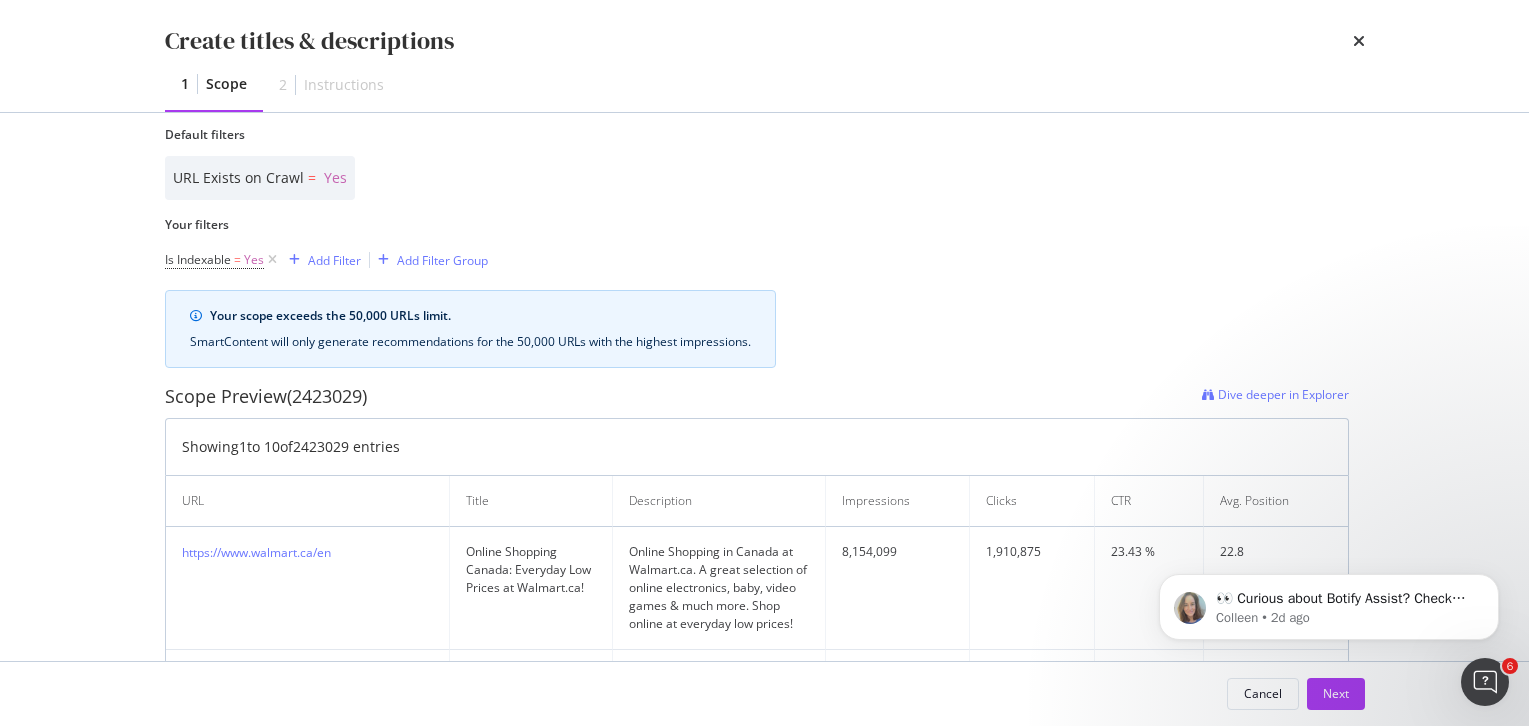 scroll, scrollTop: 506, scrollLeft: 0, axis: vertical 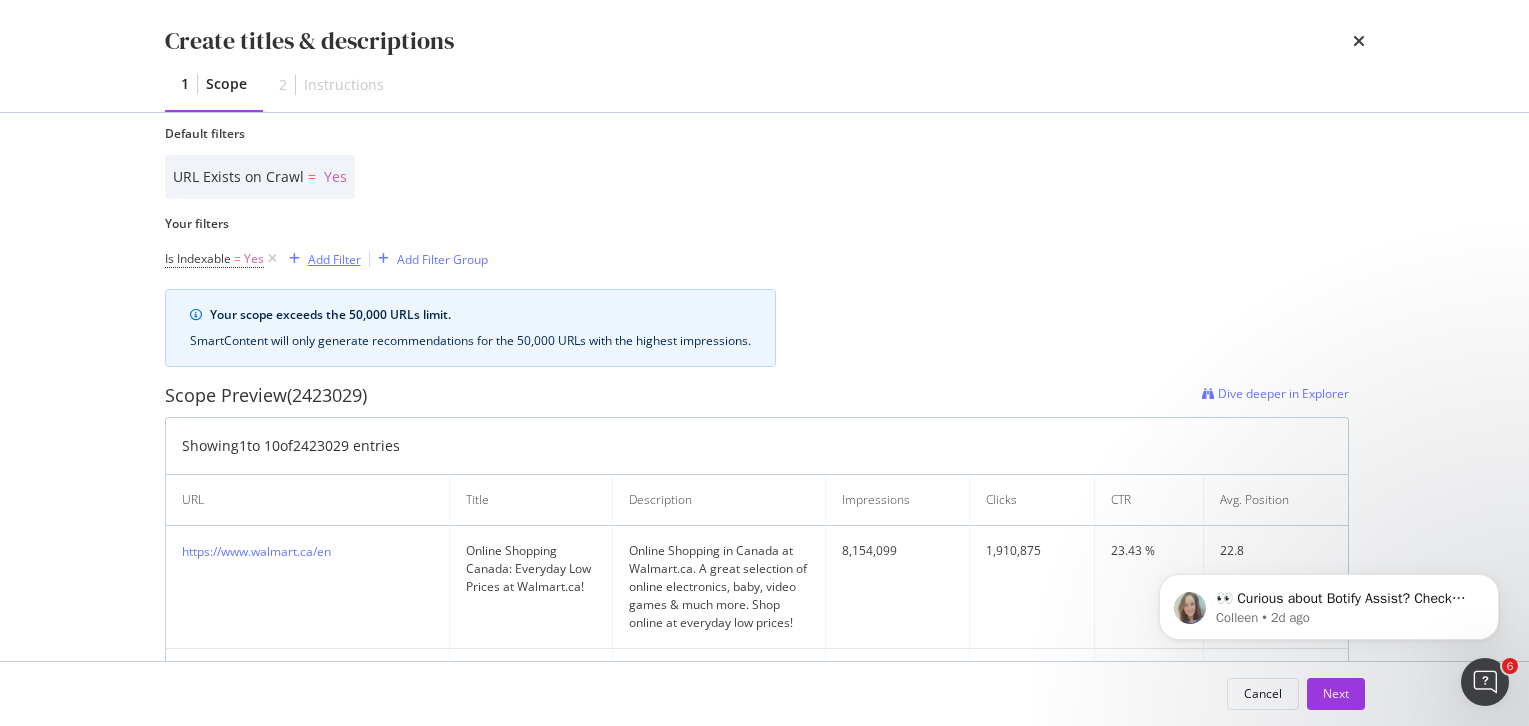 click on "Add Filter" at bounding box center [334, 259] 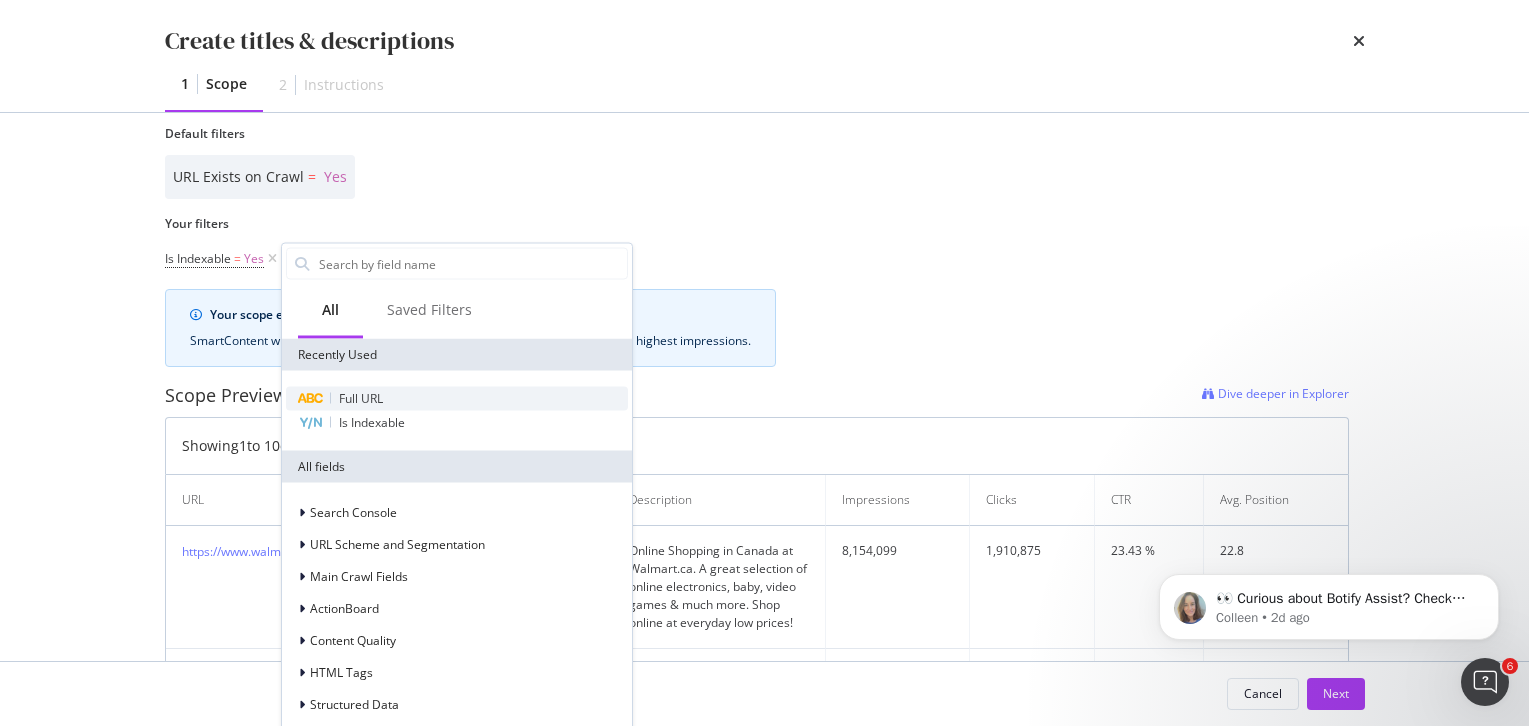click on "Full URL" at bounding box center [457, 399] 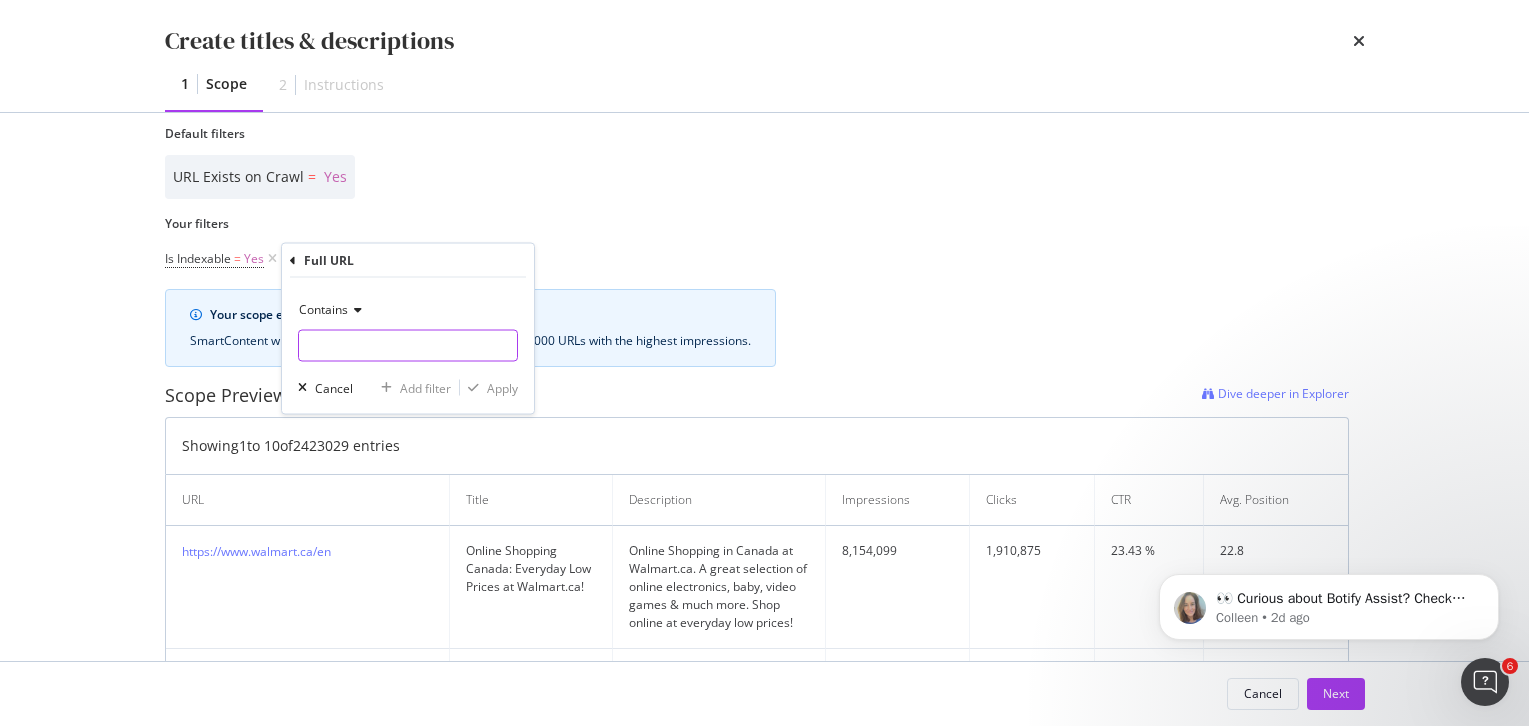 click on "Name" at bounding box center (408, 346) 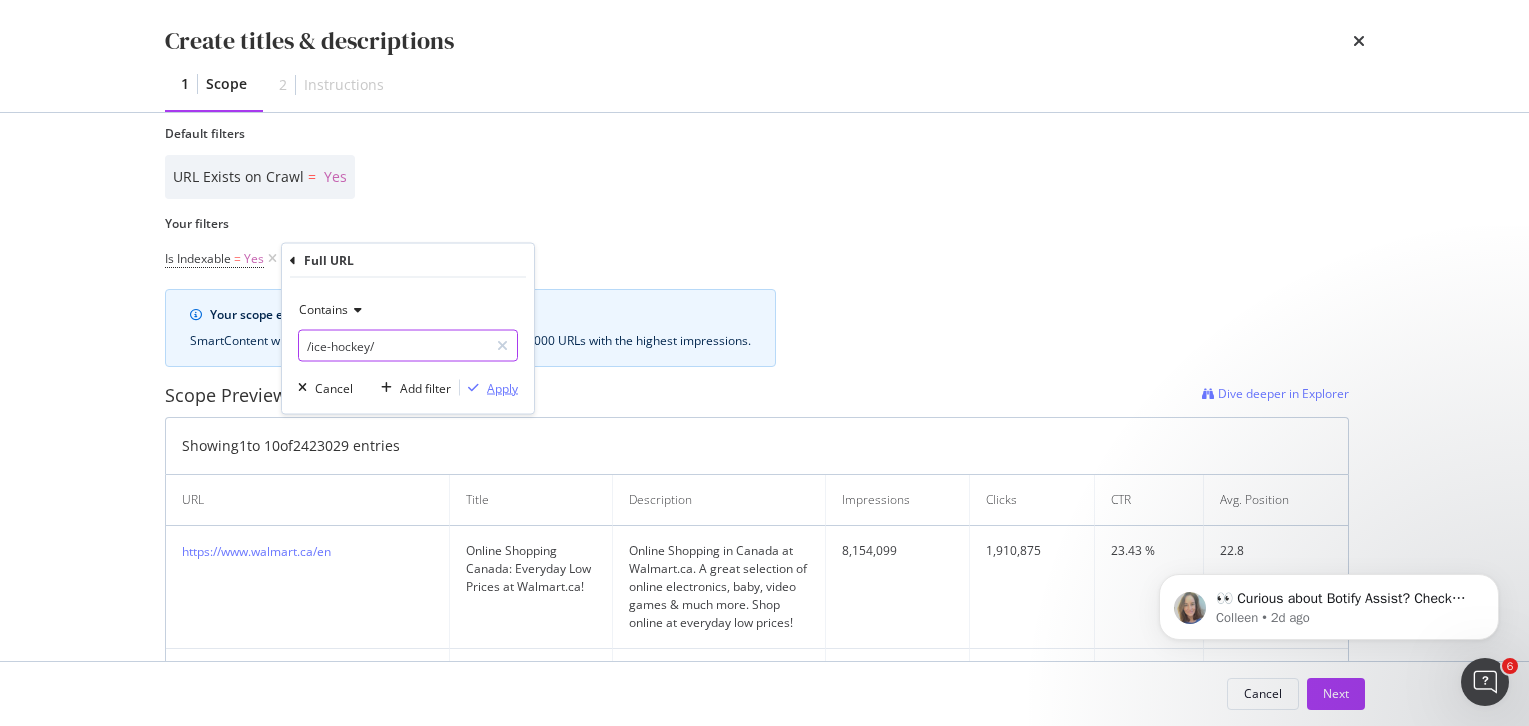 type on "/ice-hockey/" 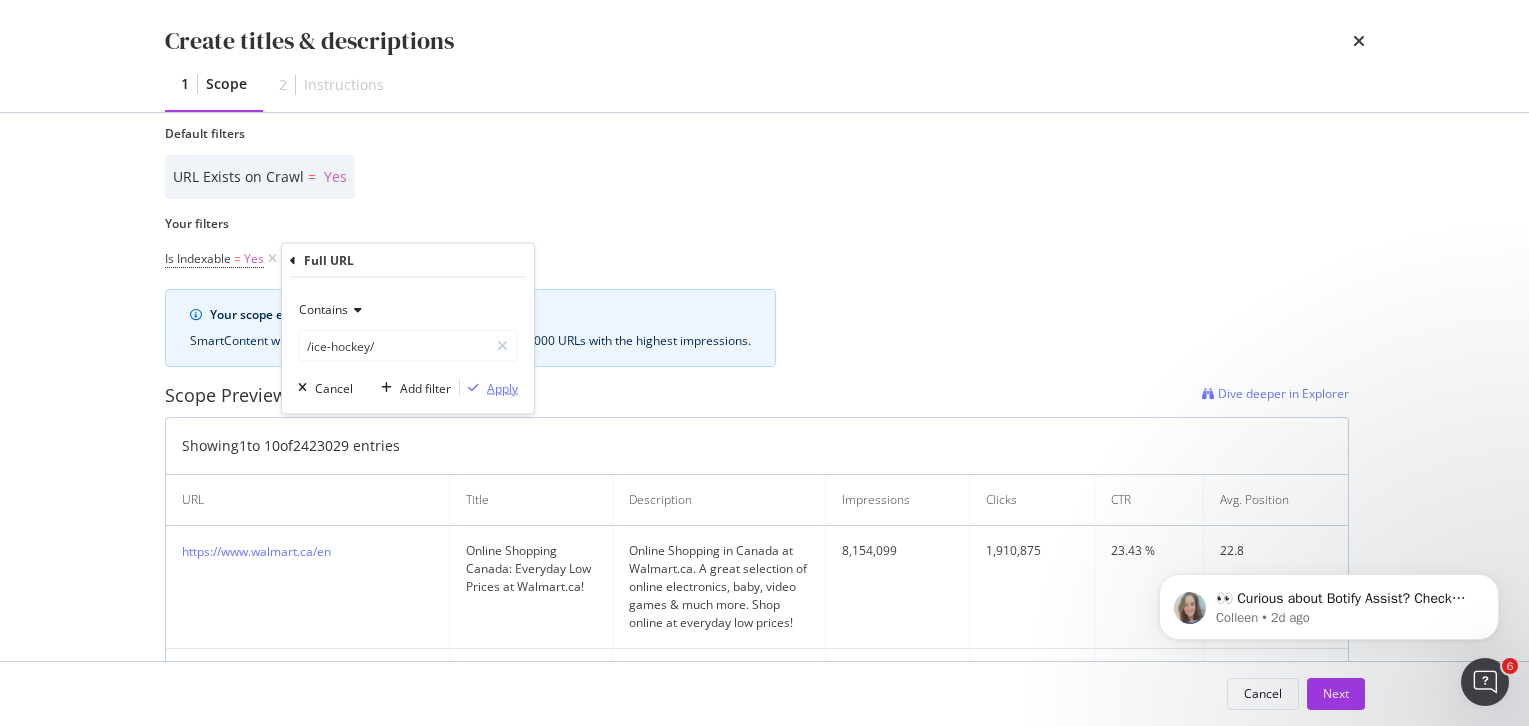 click on "Apply" at bounding box center [502, 387] 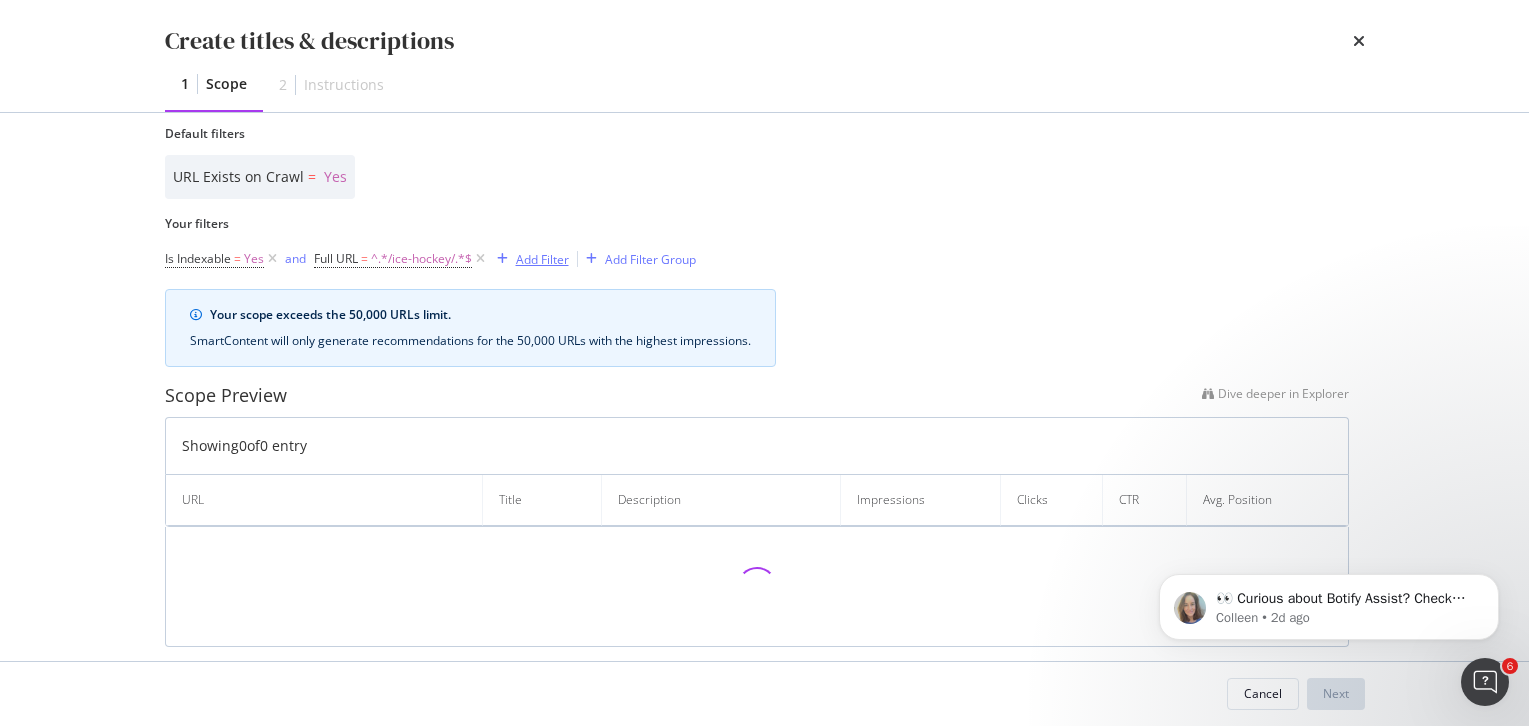 click on "Add Filter" at bounding box center (542, 259) 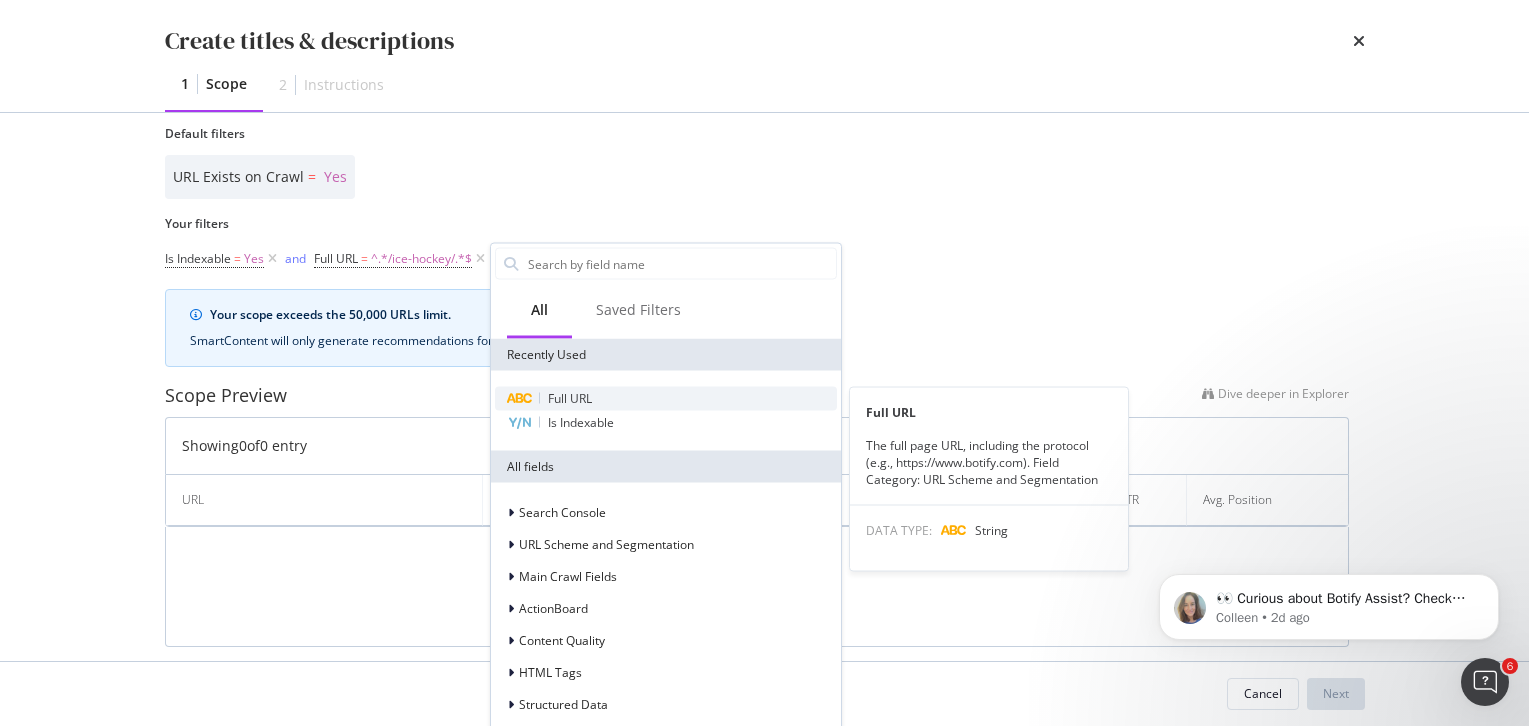 click on "Full URL" at bounding box center [570, 398] 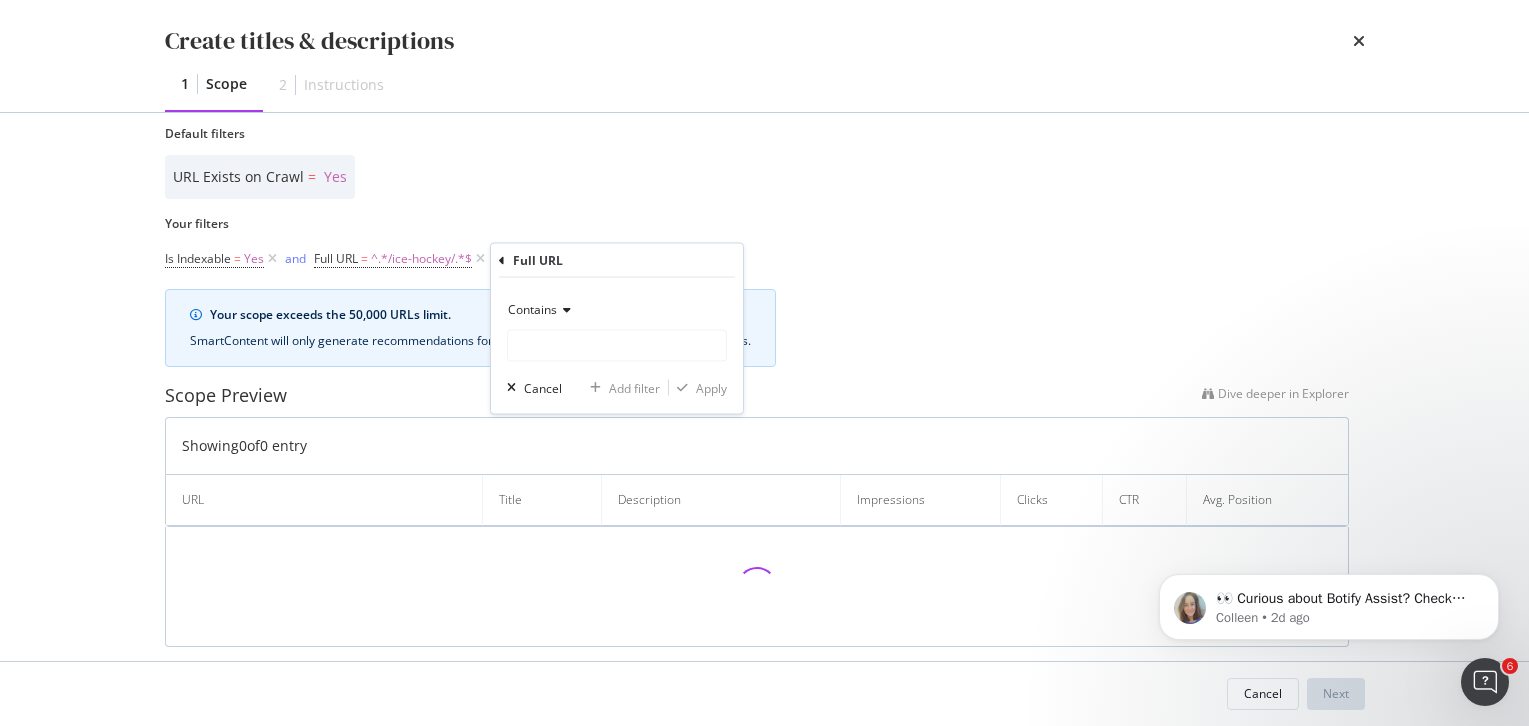 click at bounding box center [564, 310] 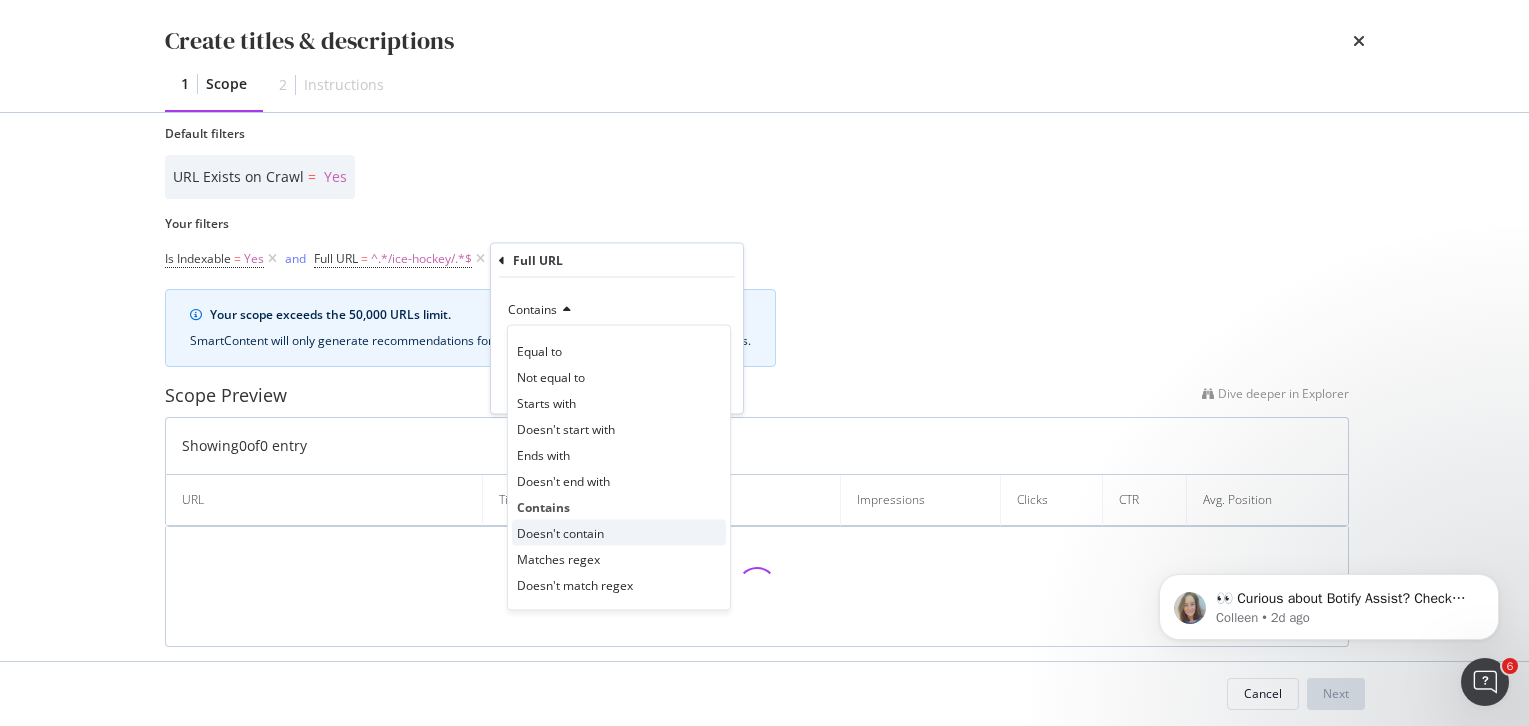 click on "Doesn't contain" at bounding box center (560, 532) 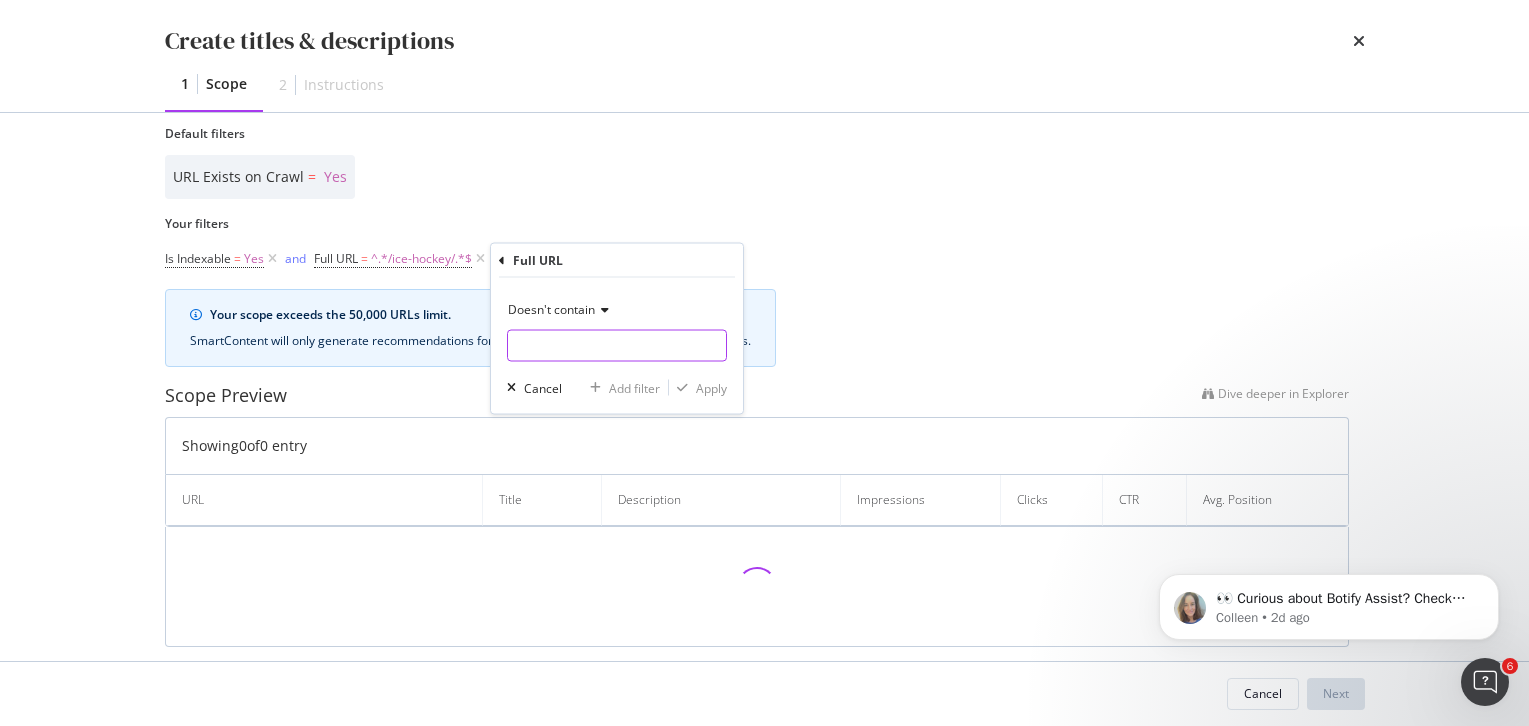 click on "Name" at bounding box center (617, 346) 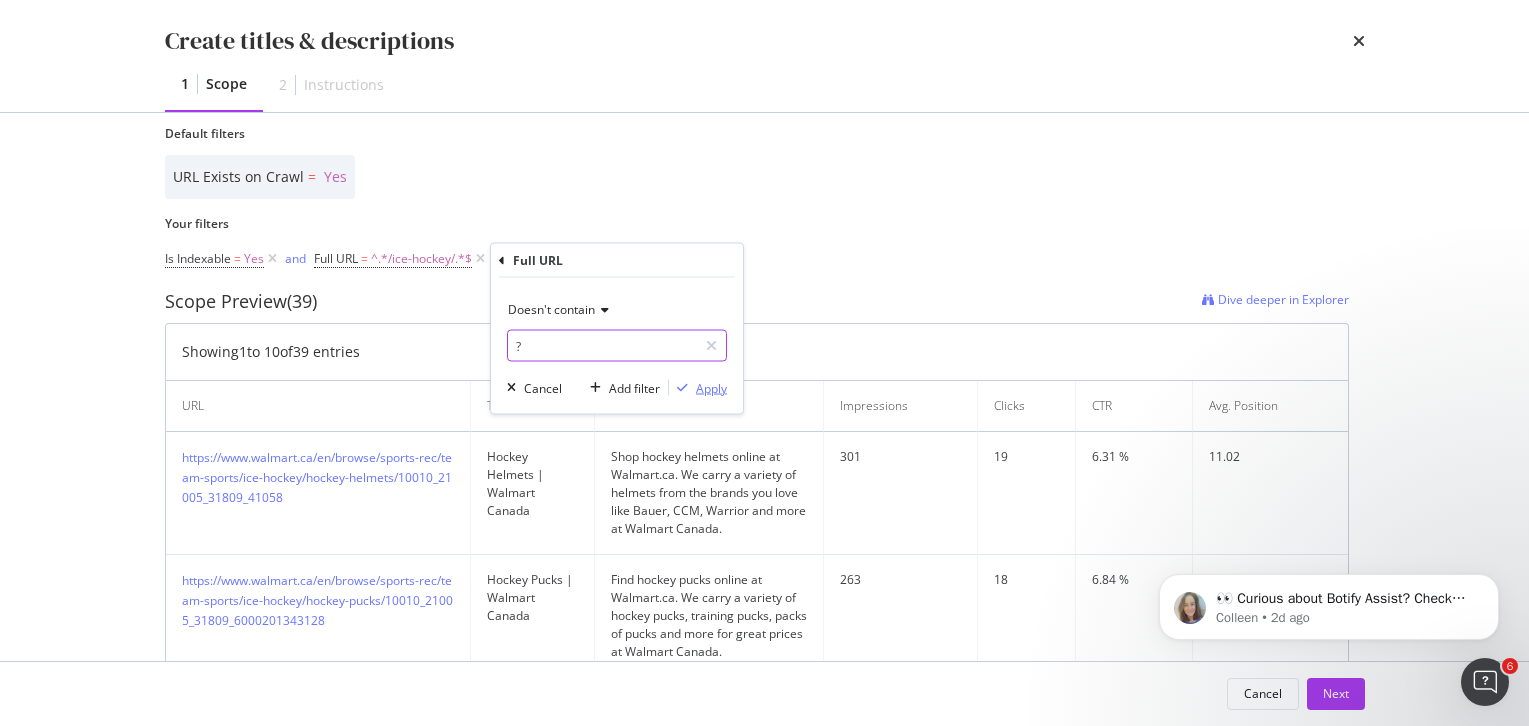 type on "?" 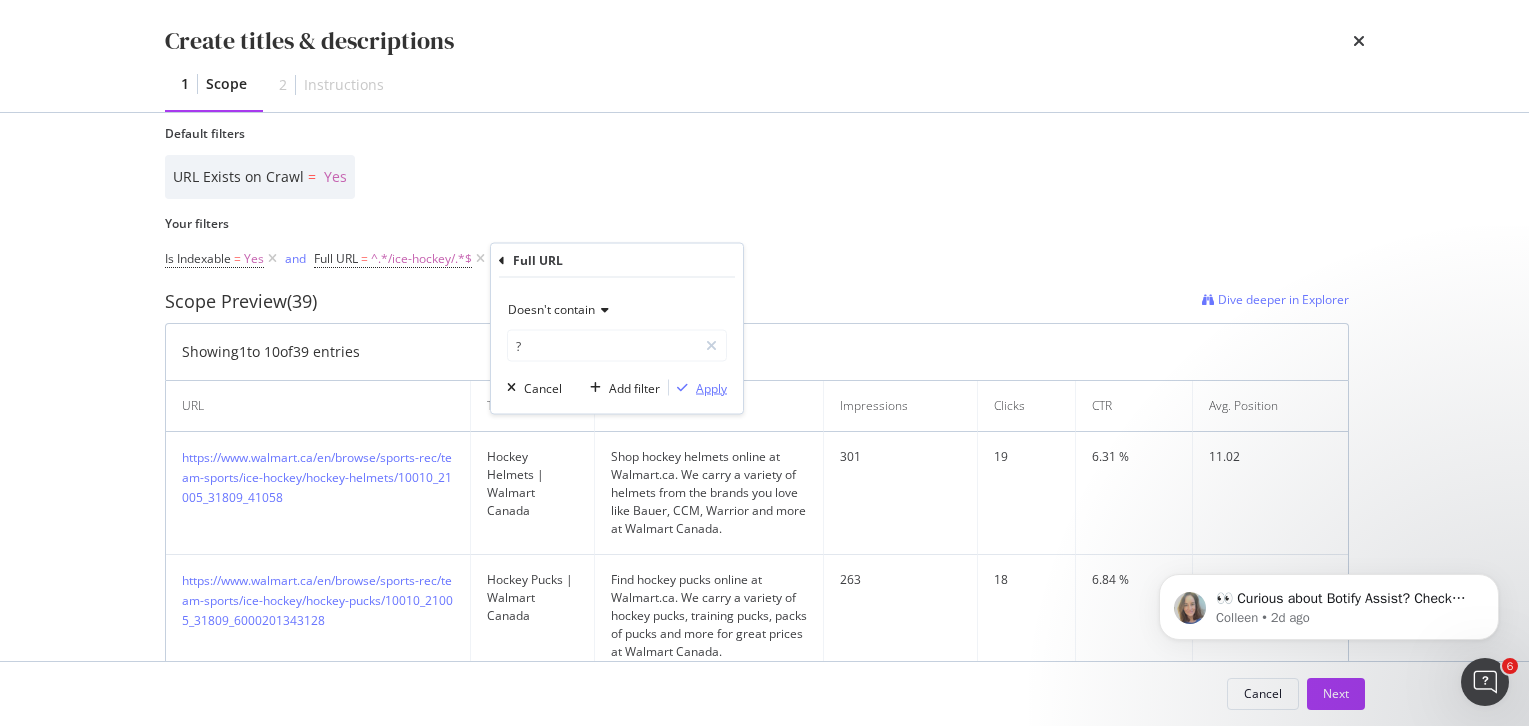 click on "Apply" at bounding box center [698, 388] 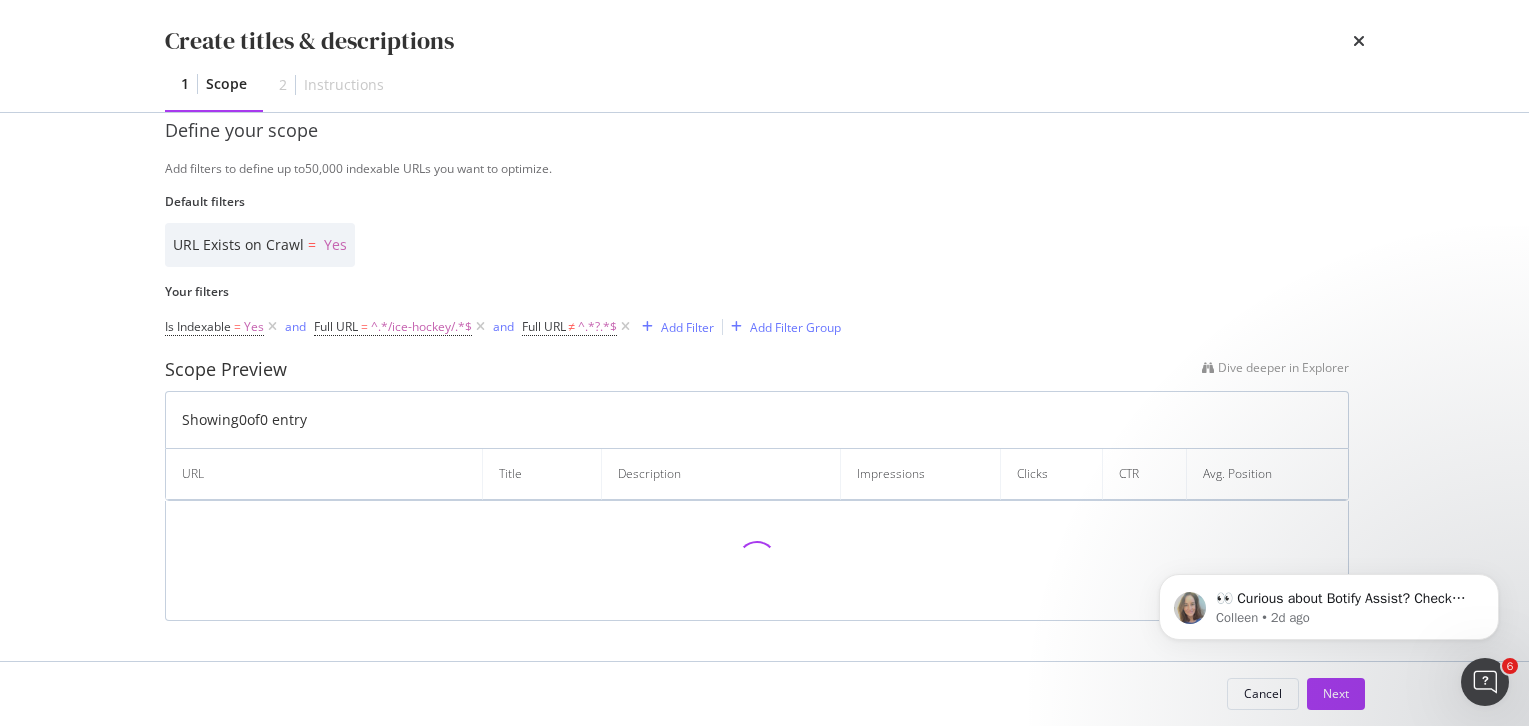scroll, scrollTop: 439, scrollLeft: 0, axis: vertical 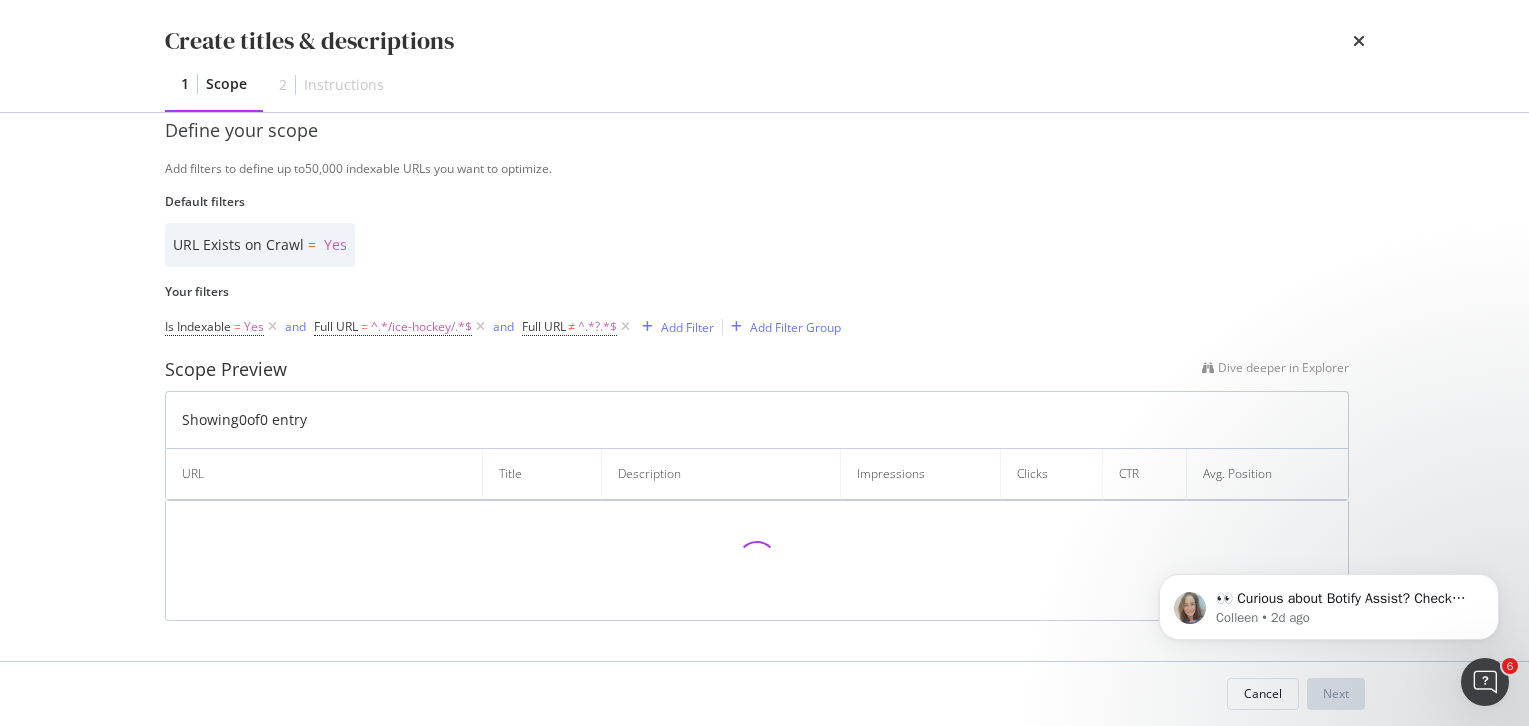 click on "Your filters" at bounding box center (757, 291) 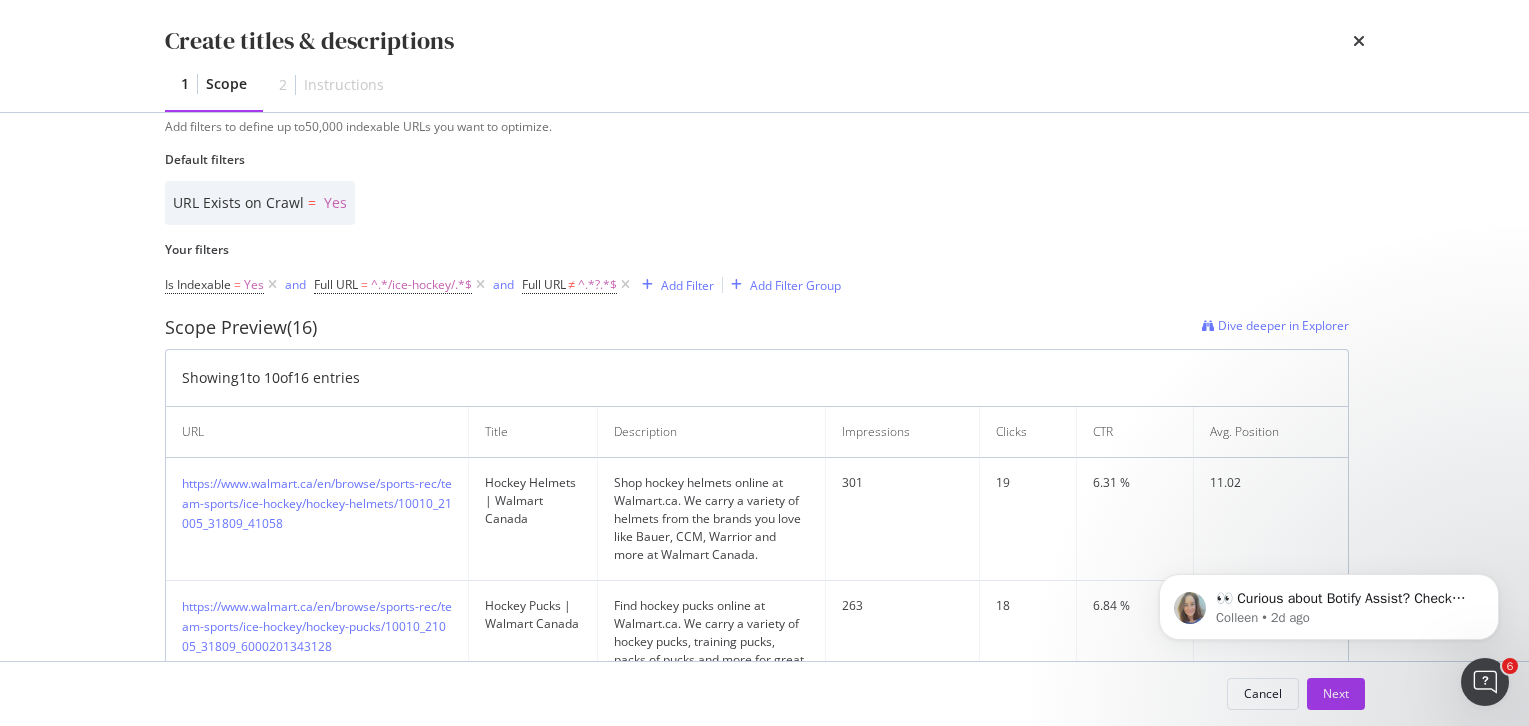 scroll, scrollTop: 416, scrollLeft: 0, axis: vertical 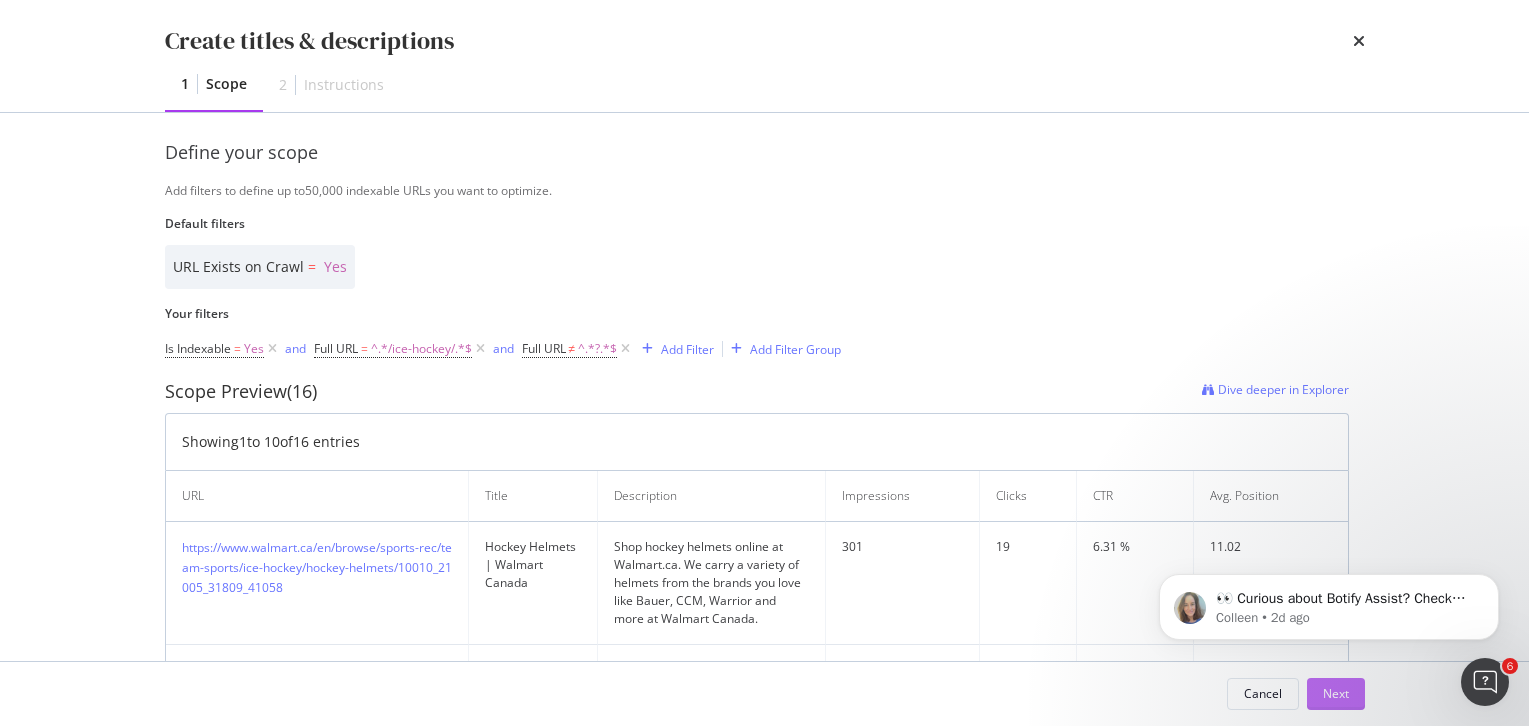 click on "Next" at bounding box center [1336, 694] 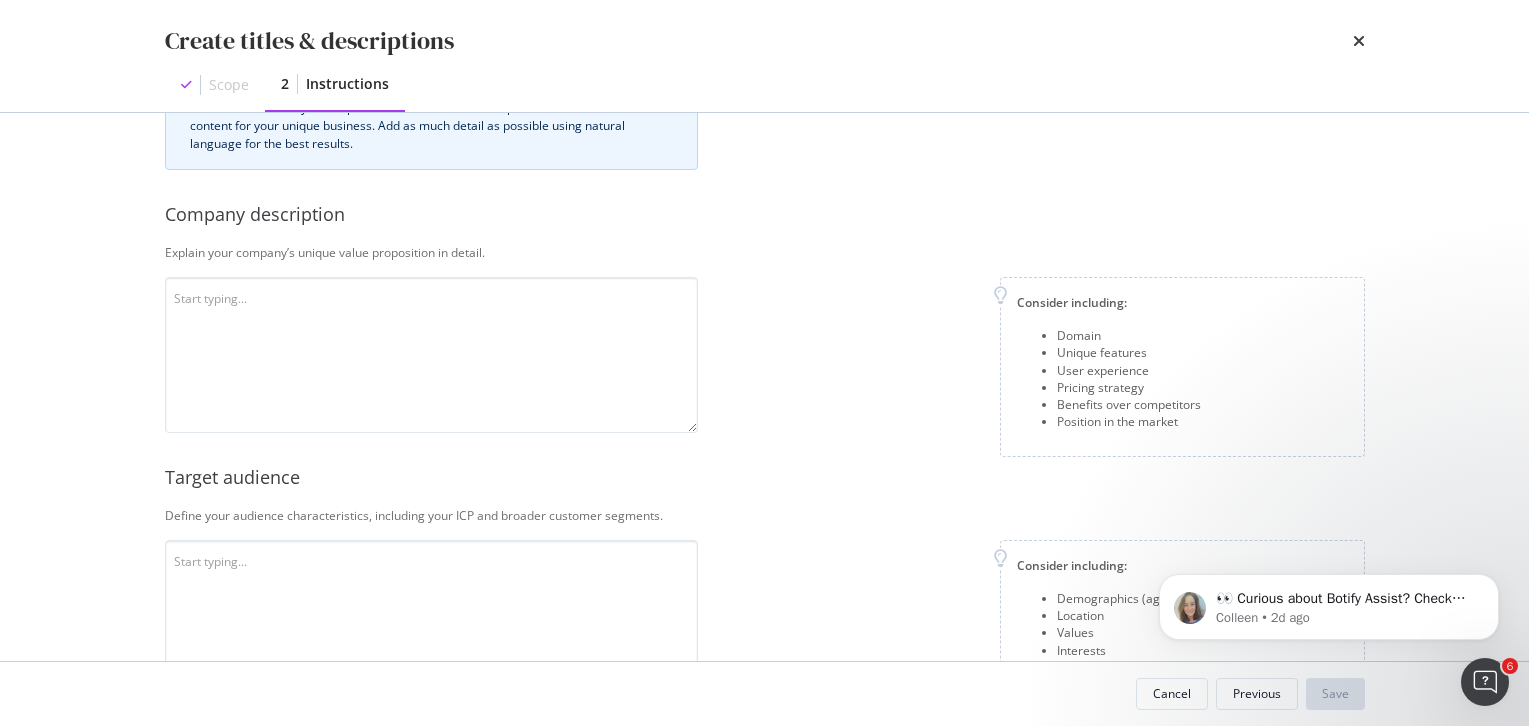 scroll, scrollTop: 0, scrollLeft: 0, axis: both 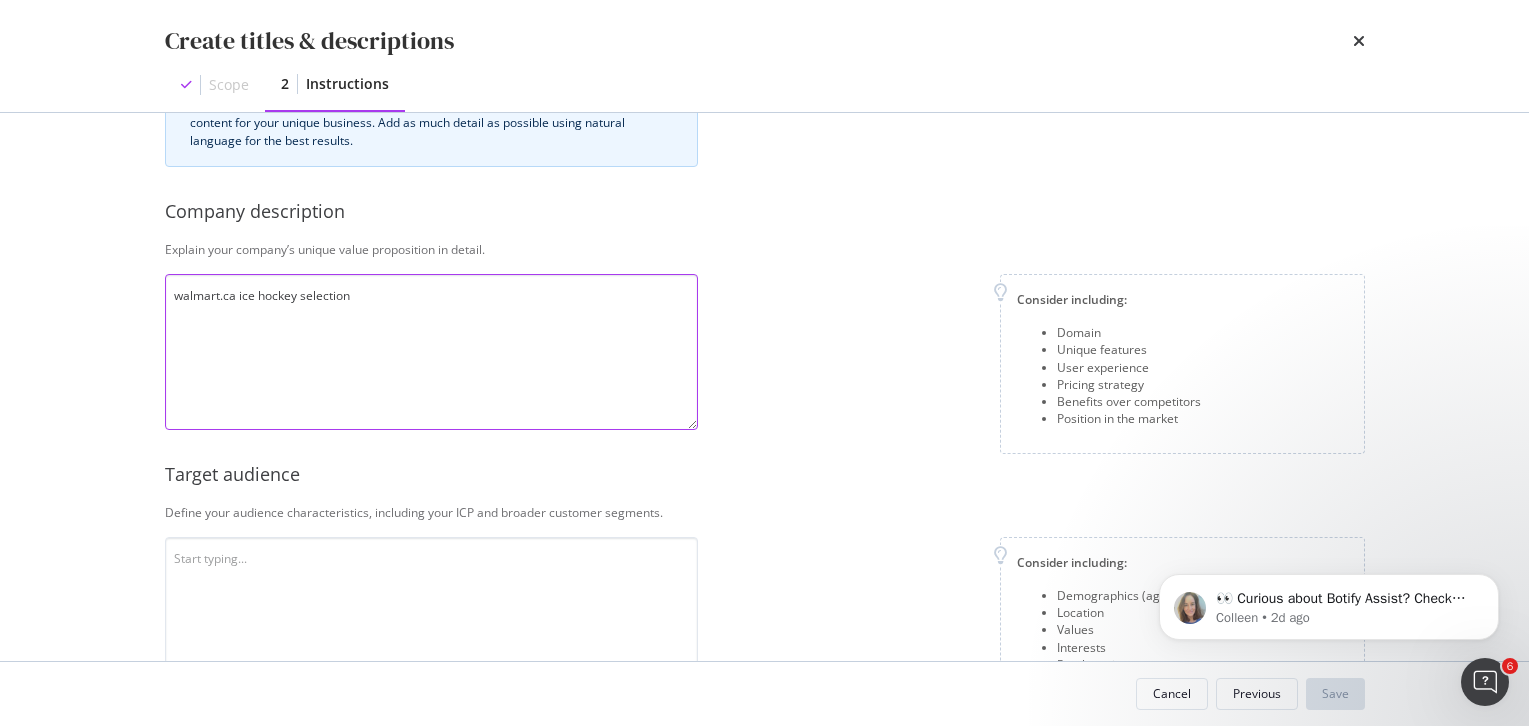 type on "walmart.ca ice hockey selection" 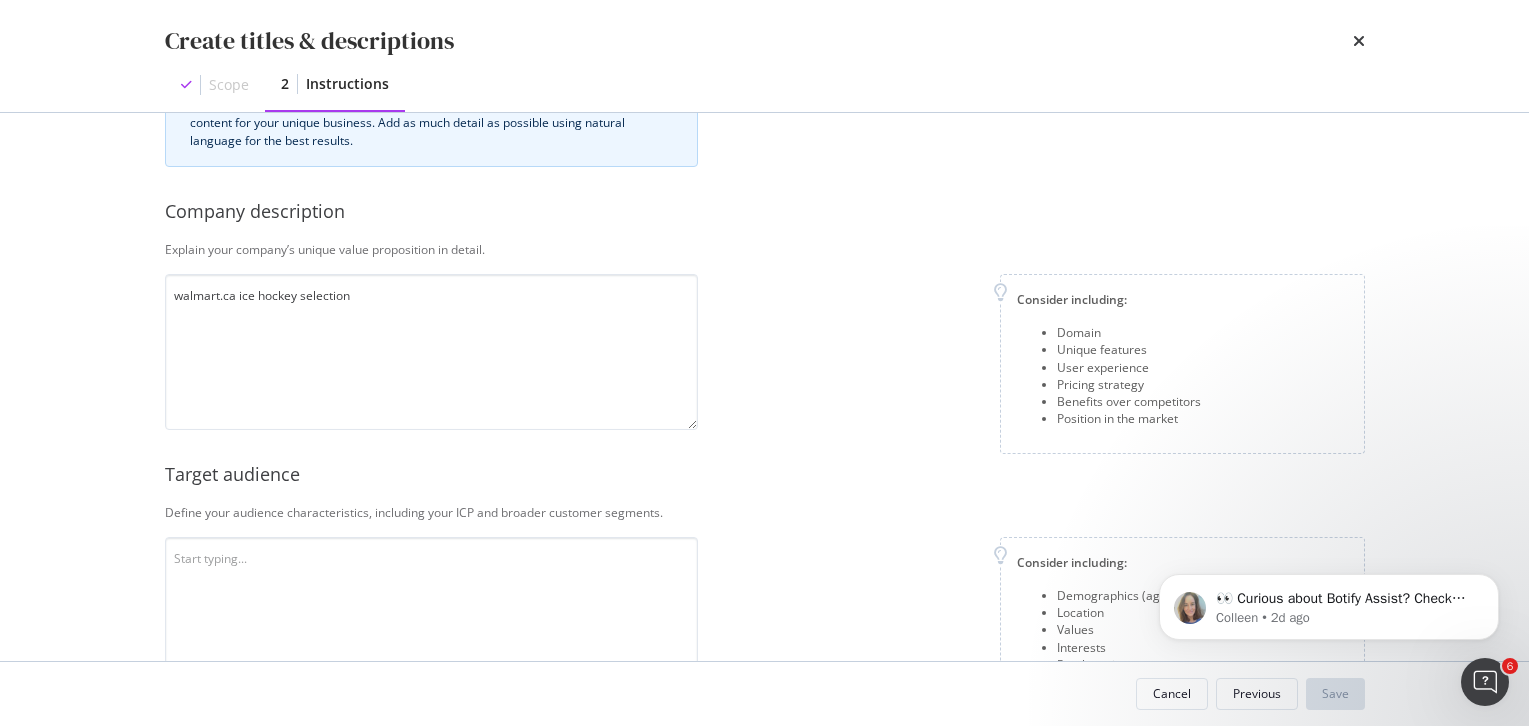 click on "This information refines our AI instructions for your business SmartContent adds your responses to the instructions to produce the most relevant content for your unique business. Add as much detail as possible using natural language for the best results. Company description Explain your company’s unique value proposition in detail. walmart.ca ice hockey selection Consider including: Domain Unique features User experience Pricing strategy Benefits over competitors Position in the market Target audience Define your audience characteristics, including your ICP and broader customer segments. Consider including: Demographics (age, gender, education, income) Location Values Interests Purchase intent Usage patterns Excluded keywords (optional) Identify words to be excluded from recommendations, one per line. Additional Instructions (optional) Add specific instructions to tailor recommendations to your goals. Custom Instructions Example Add “Black Friday Deals” to the beginning of titles" at bounding box center [765, 588] 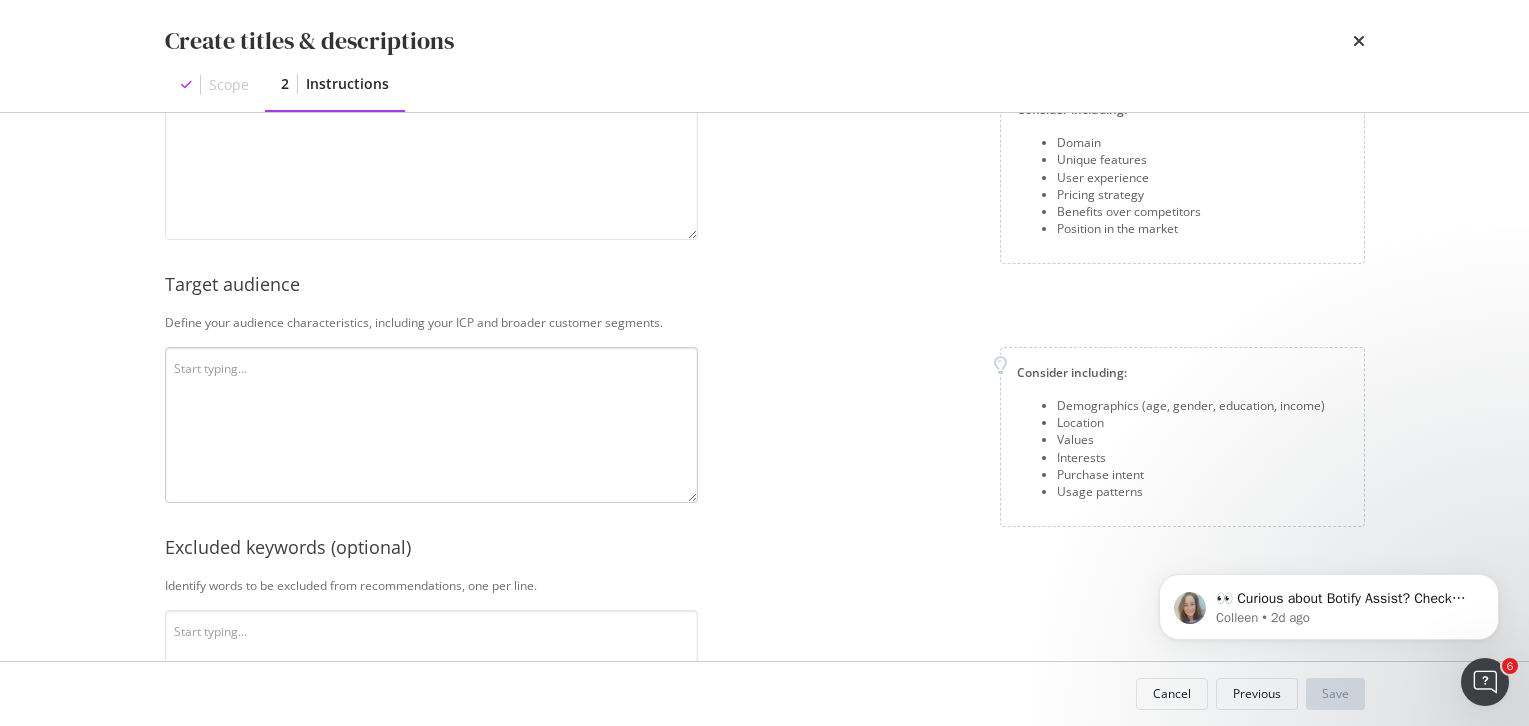 scroll, scrollTop: 322, scrollLeft: 0, axis: vertical 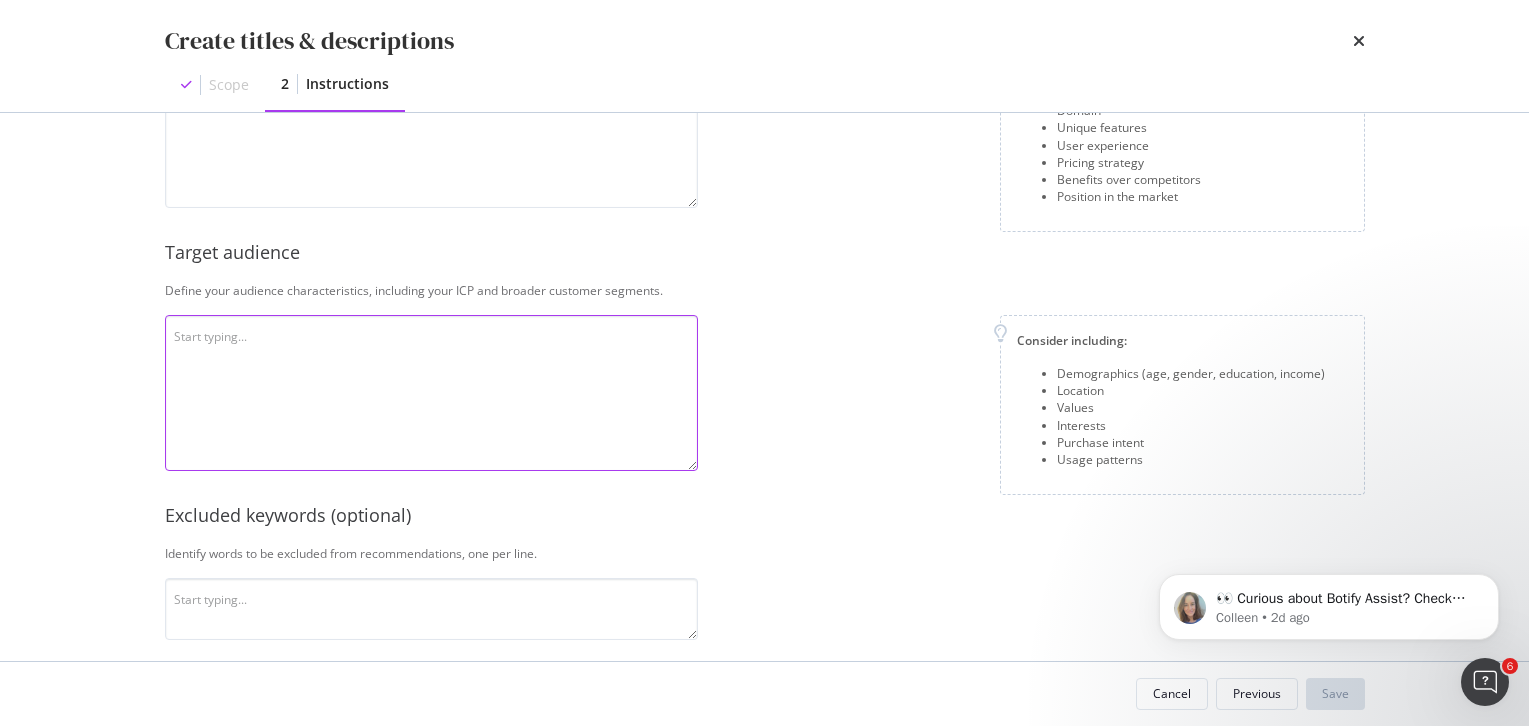 click at bounding box center [431, 393] 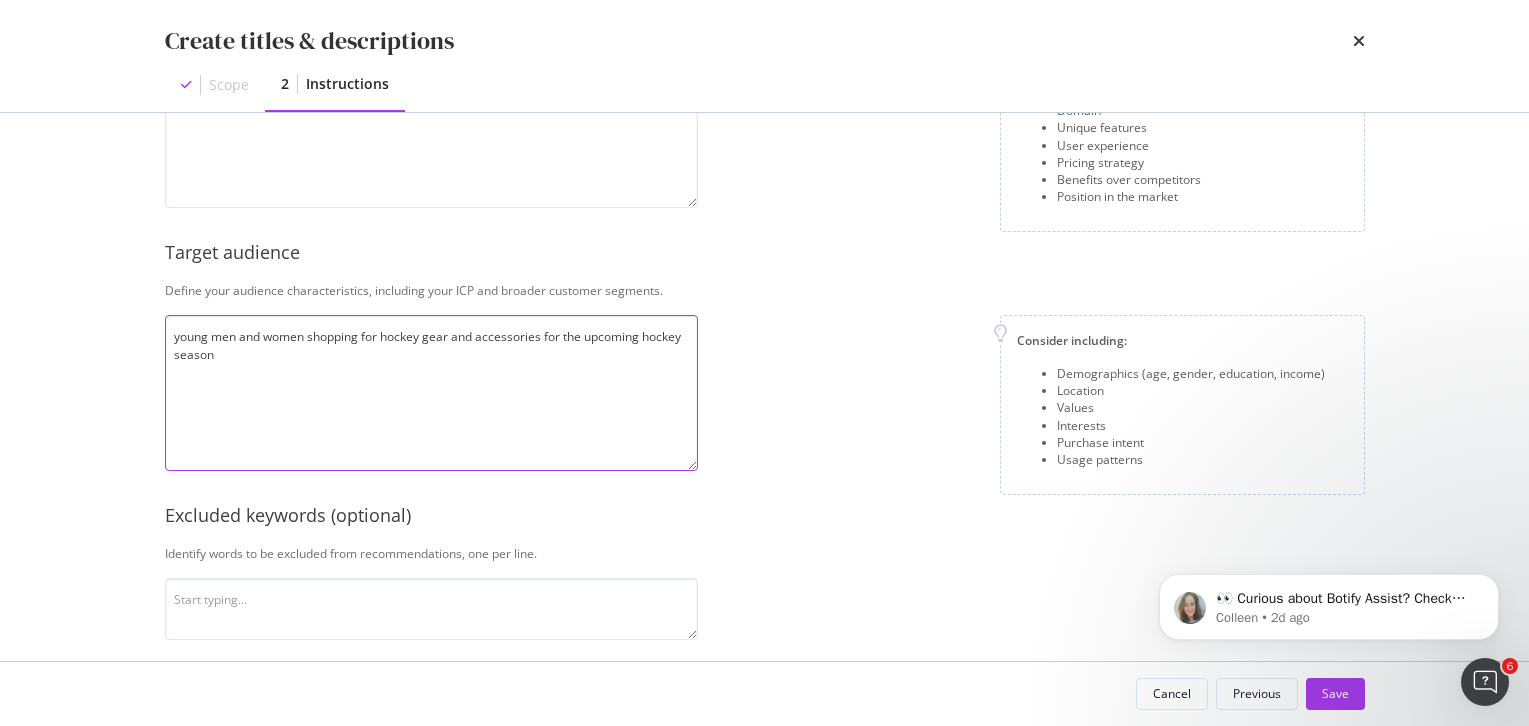 click on "young men and women shopping for hockey gear and accessories for the upcoming hockey season" at bounding box center (431, 393) 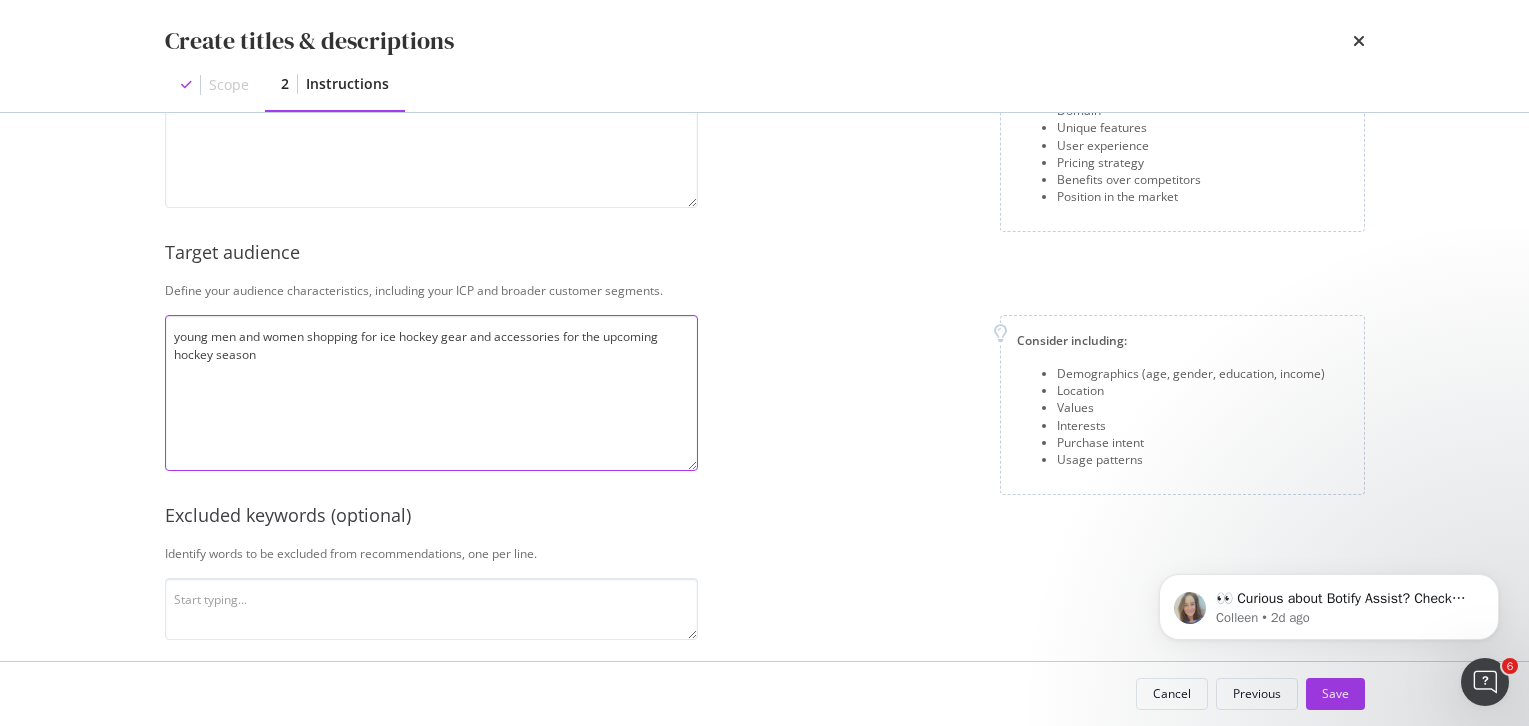 type on "young men and women shopping for ice hockey gear and accessories for the upcoming hockey season" 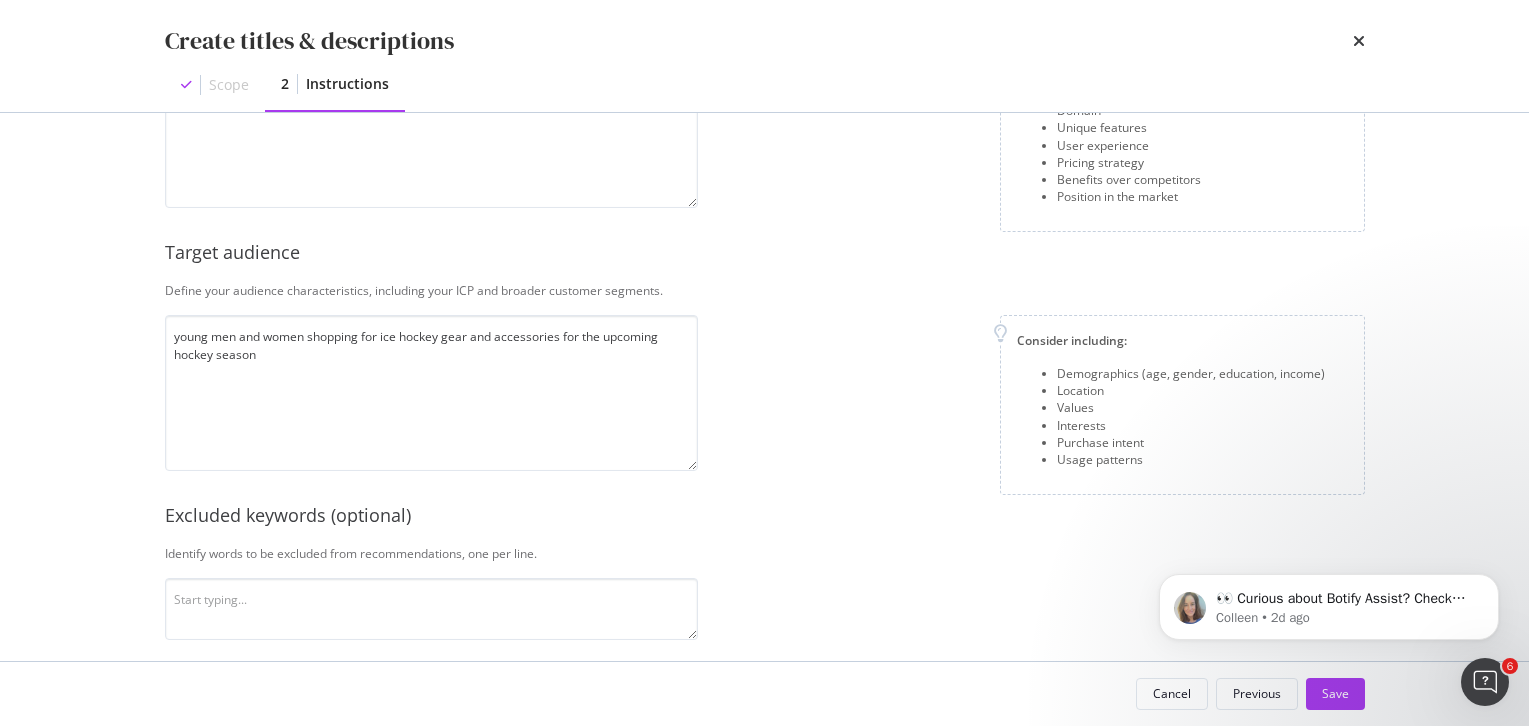 click on "Consider including: Demographics (age, gender, education, income) Location Values Interests Purchase intent Usage patterns" at bounding box center [1039, 405] 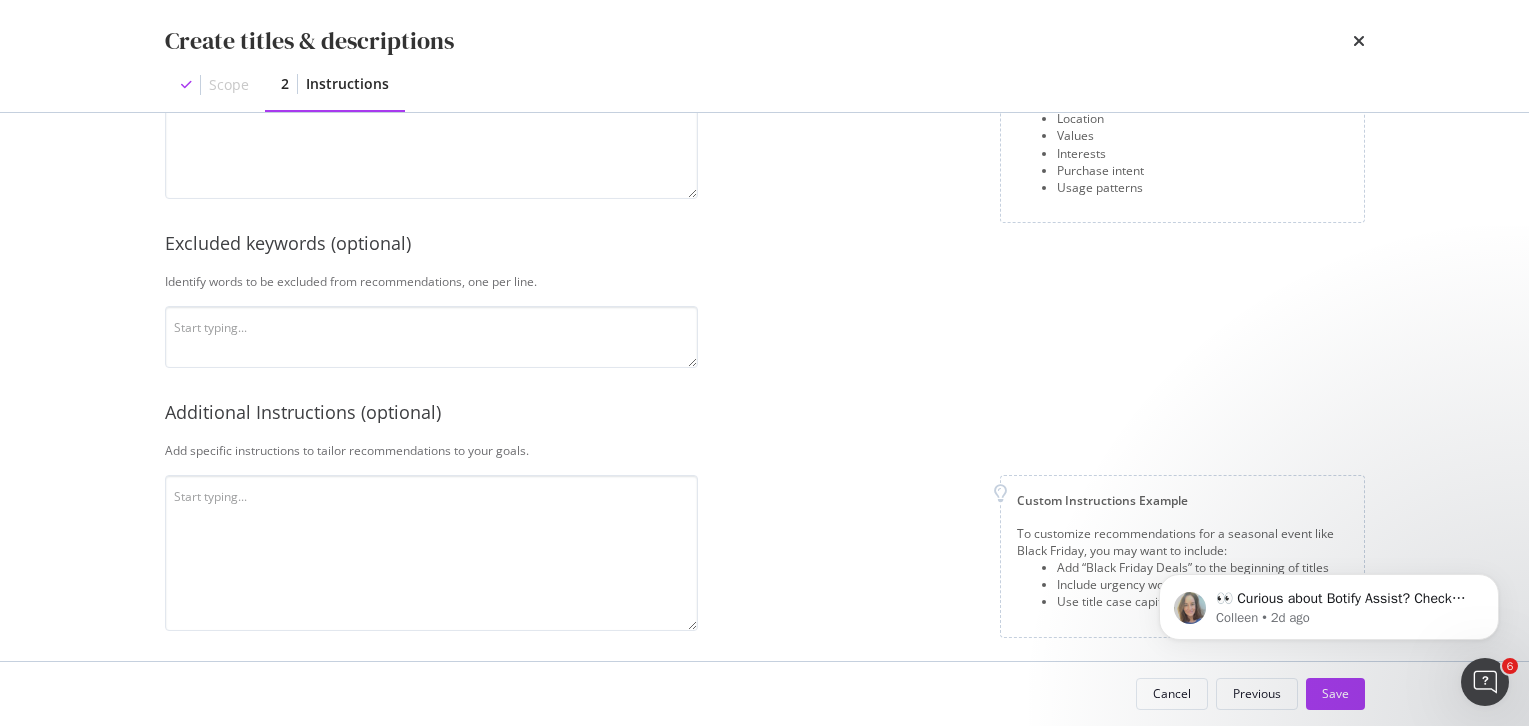scroll, scrollTop: 592, scrollLeft: 0, axis: vertical 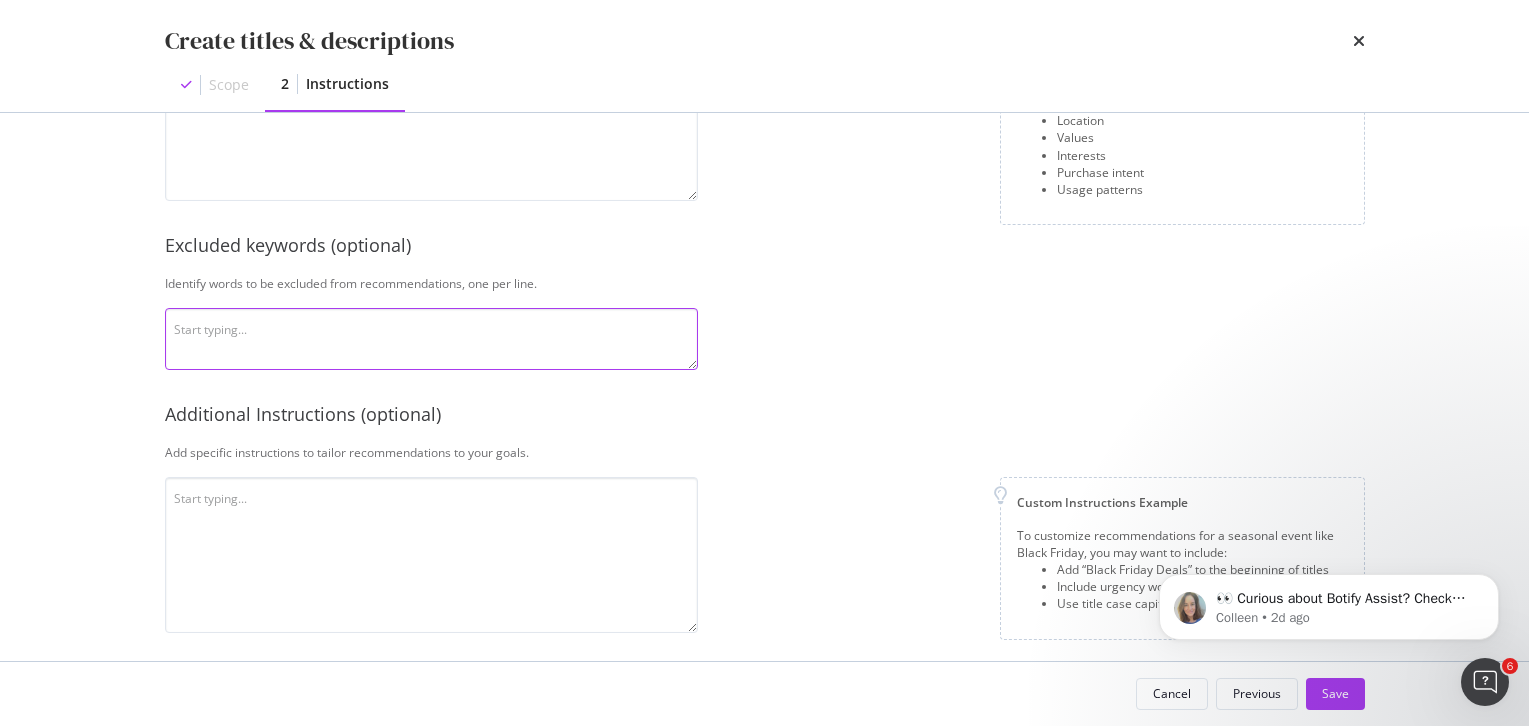 click at bounding box center (431, 339) 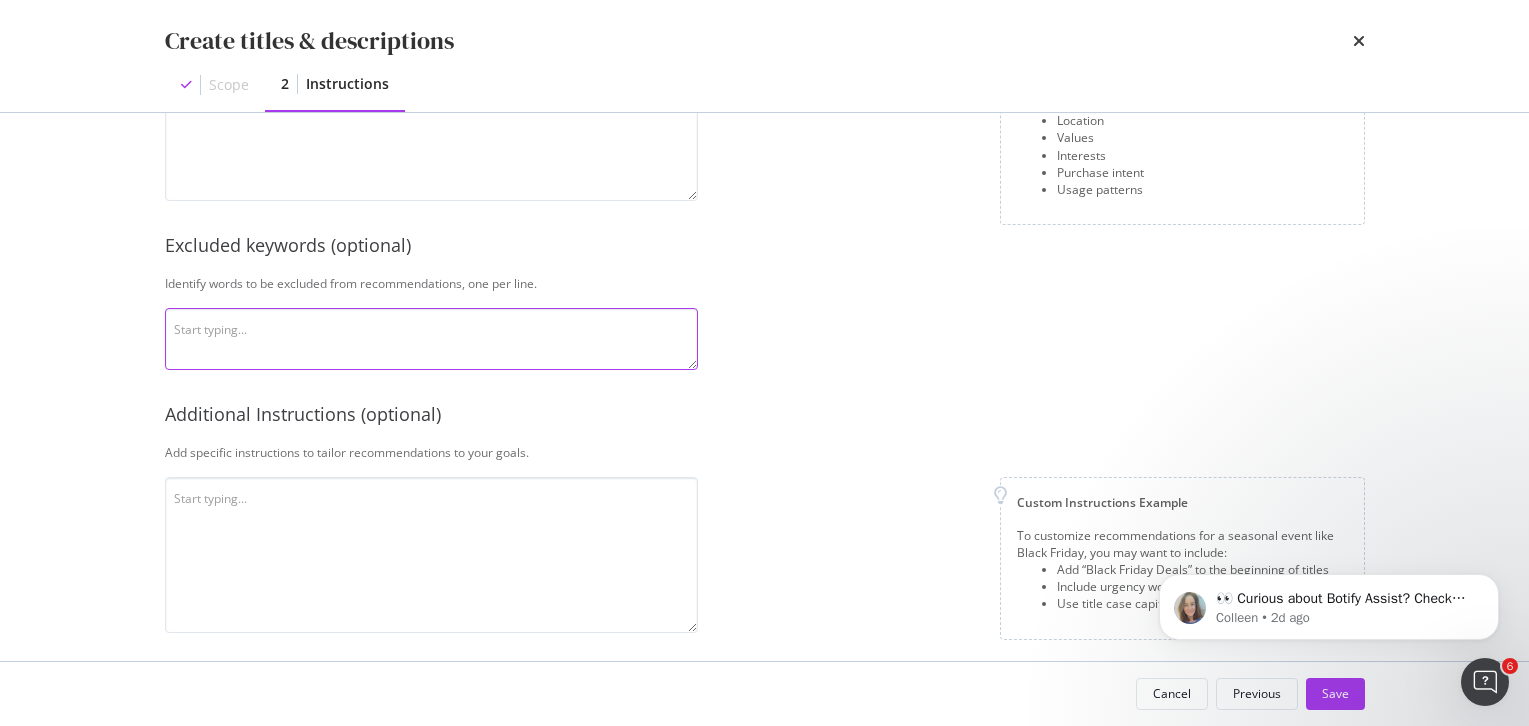 paste on "deals, deal, sale, sales, cheap, clearance, near me, discount" 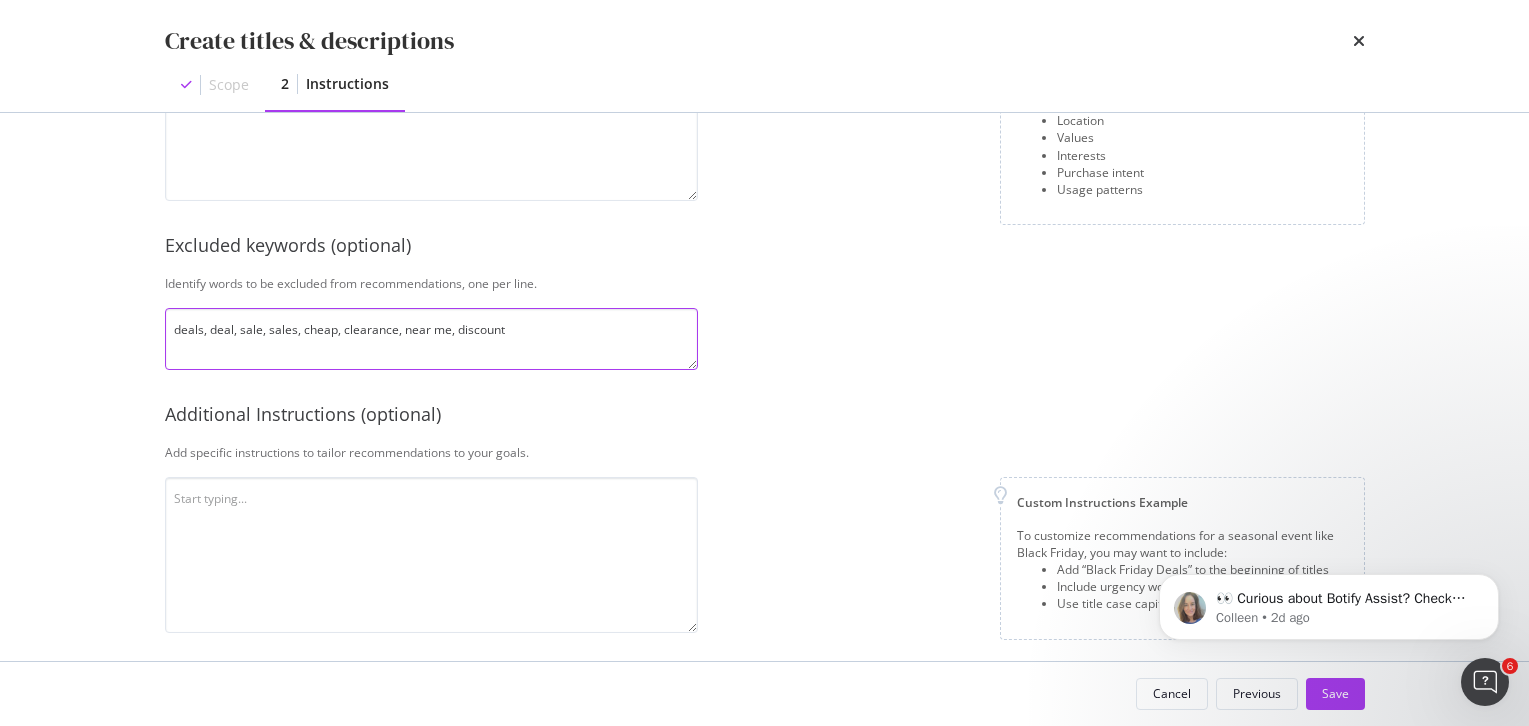 type on "deals, deal, sale, sales, cheap, clearance, near me, discount" 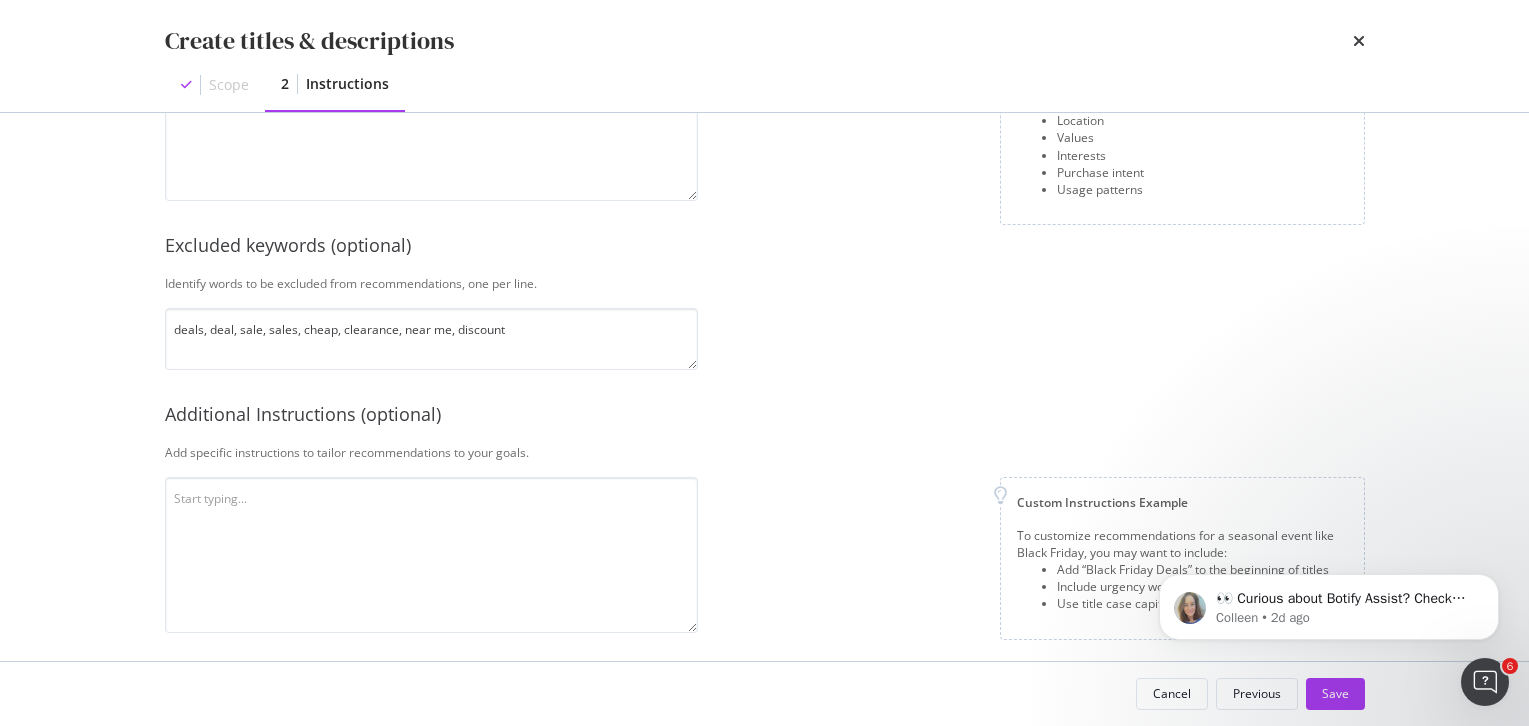 click on "Create titles & descriptions Scope 2 Instructions This information refines our AI instructions for your business SmartContent adds your responses to the instructions to produce the most relevant content for your unique business. Add as much detail as possible using natural language for the best results. Company description Explain your company’s unique value proposition in detail. walmart.ca ice hockey selection Consider including: Domain Unique features User experience Pricing strategy Benefits over competitors Position in the market Target audience Define your audience characteristics, including your ICP and broader customer segments. [GENDER] shopping for ice hockey gear and accessories for the upcoming hockey season Consider including: Demographics (age, gender, education, income) Location Values Interests Purchase intent Usage patterns Excluded keywords (optional) Identify words to be excluded from recommendations, one per line. deals, deal, sale, sales, cheap, clearance, near me, discount Additional Instructions (optional)" at bounding box center [765, 96] 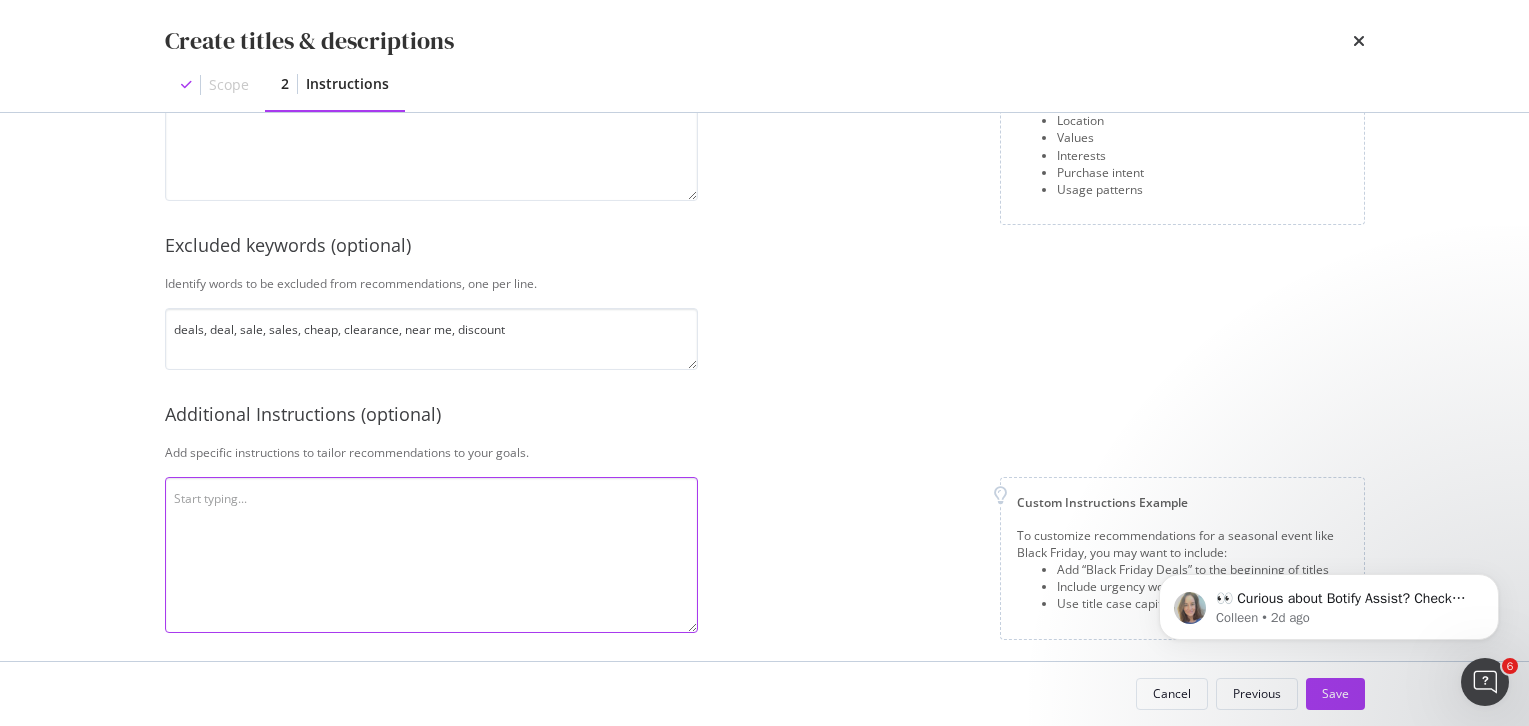 click at bounding box center (431, 555) 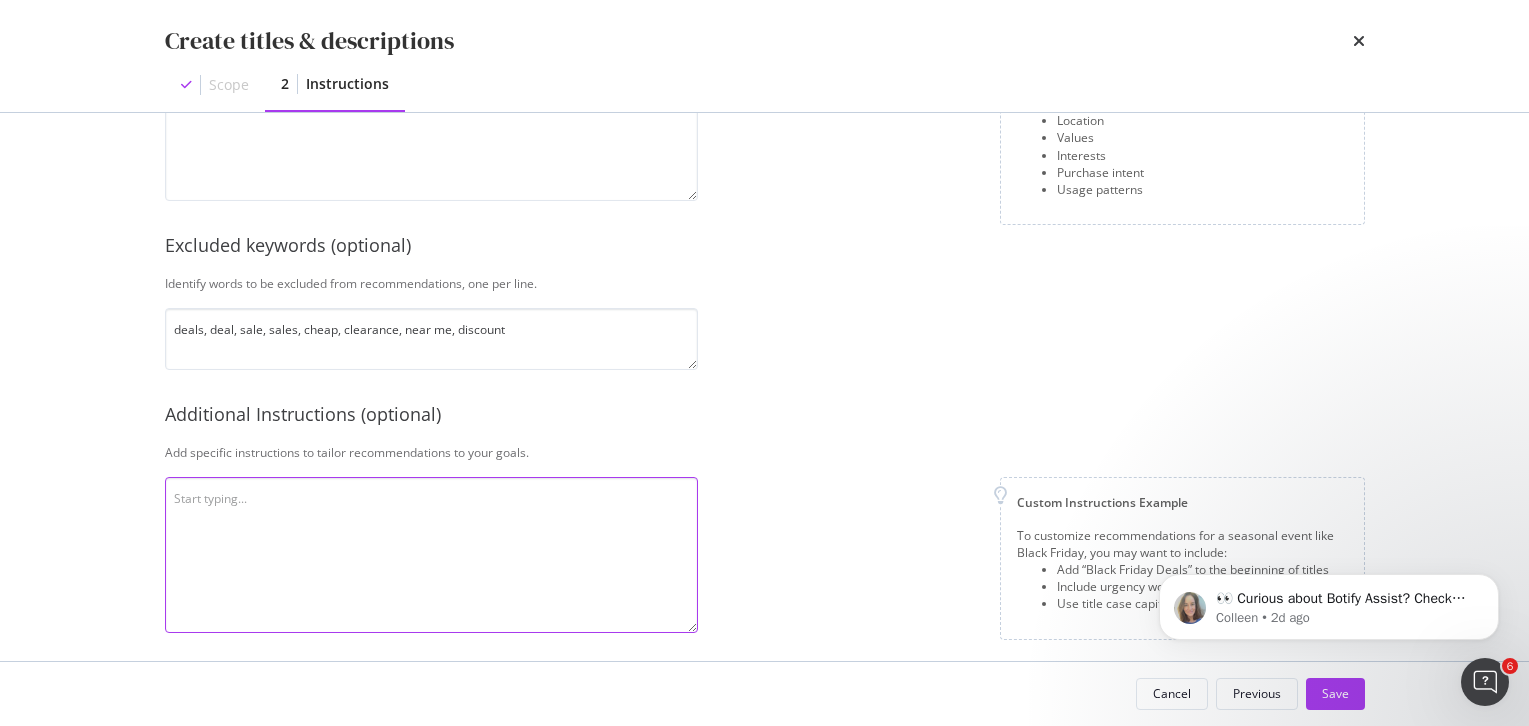 click at bounding box center (431, 555) 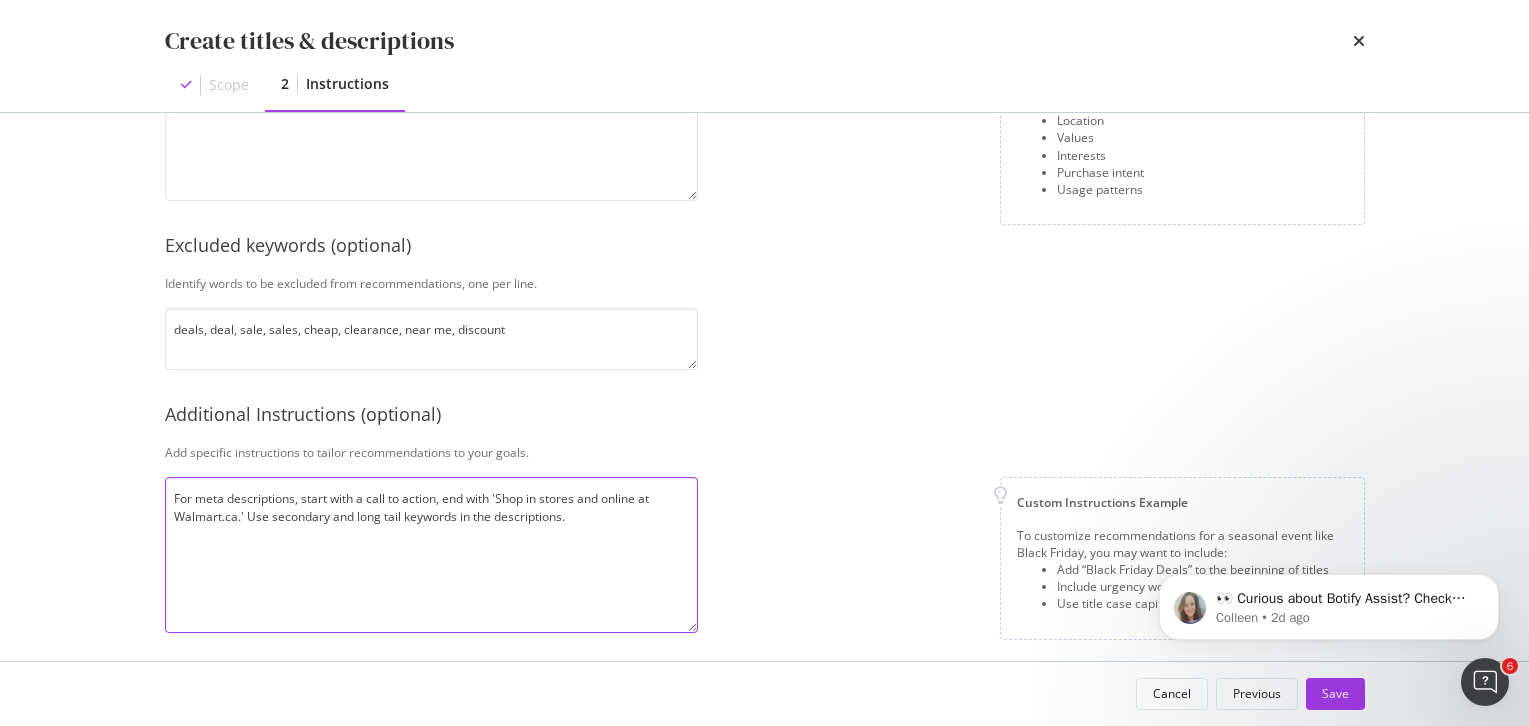 type on "For meta descriptions, start with a call to action, end with 'Shop in stores and online at Walmart.ca.' Use secondary and long tail keywords in the descriptions." 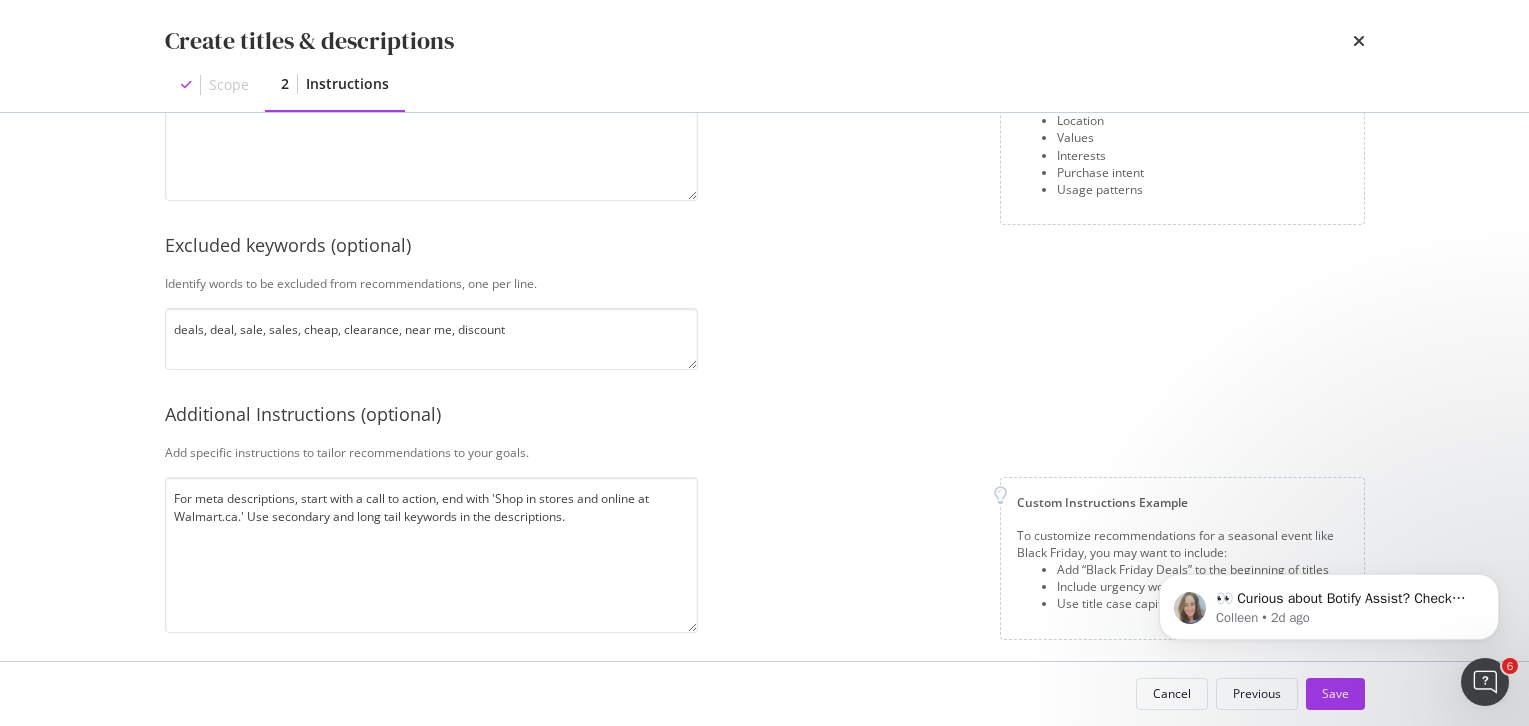 click on "Create titles & descriptions Scope 2 Instructions This information refines our AI instructions for your business SmartContent adds your responses to the instructions to produce the most relevant content for your unique business. Add as much detail as possible using natural language for the best results. Company description Explain your company’s unique value proposition in detail. walmart.ca ice hockey selection Consider including: Domain Unique features User experience Pricing strategy Benefits over competitors Position in the market Target audience Define your audience characteristics, including your ICP and broader customer segments. [GENDER] shopping for ice hockey gear and accessories for the upcoming hockey season Consider including: Demographics (age, gender, education, income) Location Values Interests Purchase intent Usage patterns Excluded keywords (optional) Identify words to be excluded from recommendations, one per line. deals, deal, sale, sales, cheap, clearance, near me, discount Additional Instructions (optional)" at bounding box center (765, 96) 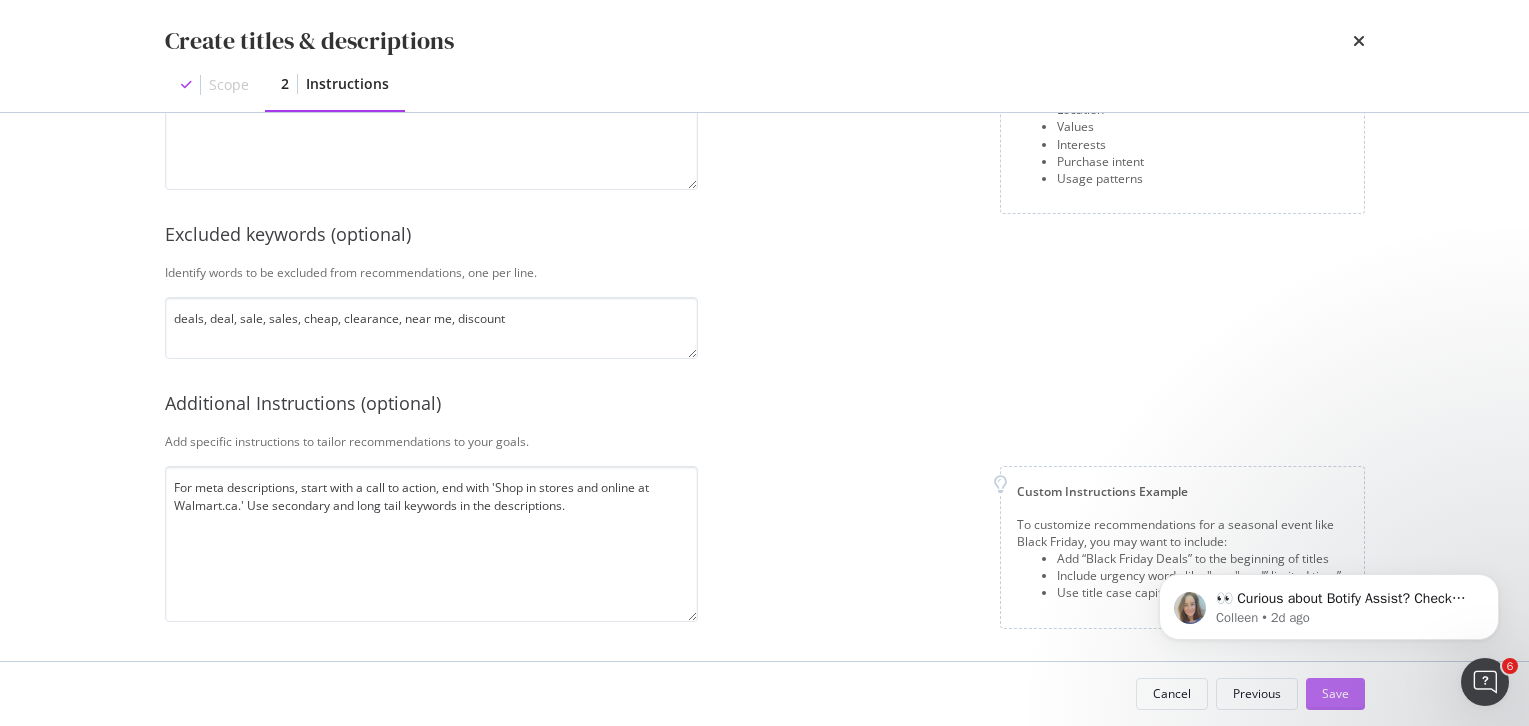 click on "Save" at bounding box center (1335, 694) 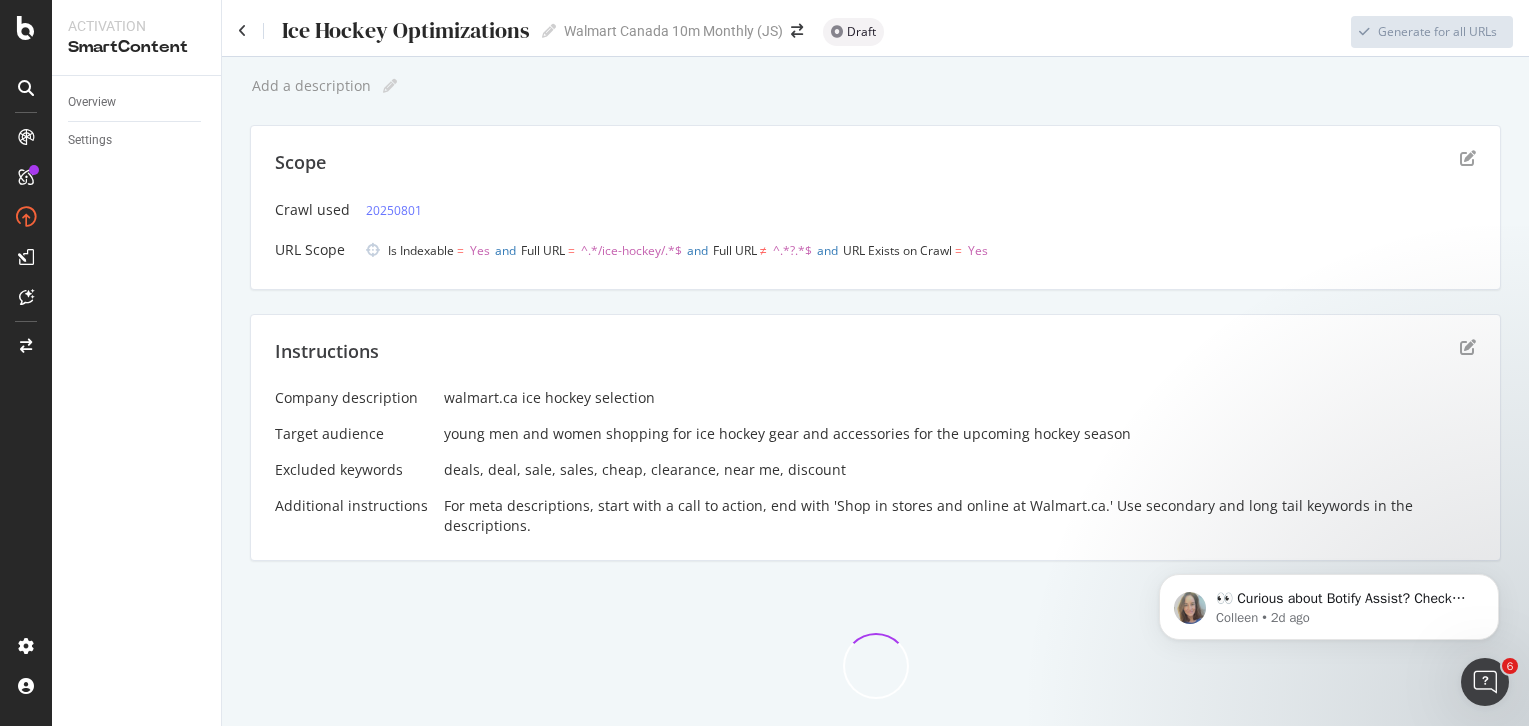 scroll, scrollTop: 123, scrollLeft: 0, axis: vertical 